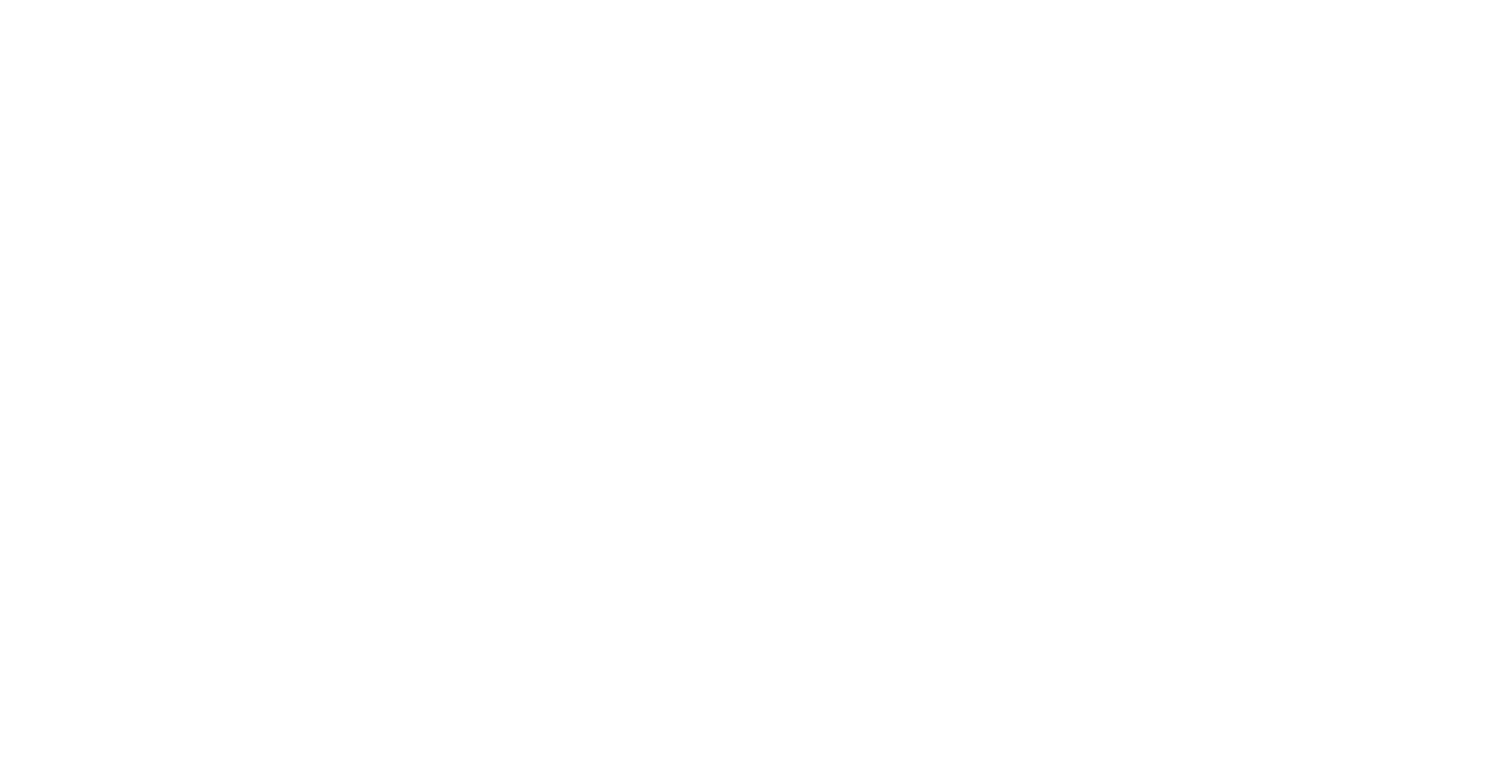 scroll, scrollTop: 0, scrollLeft: 0, axis: both 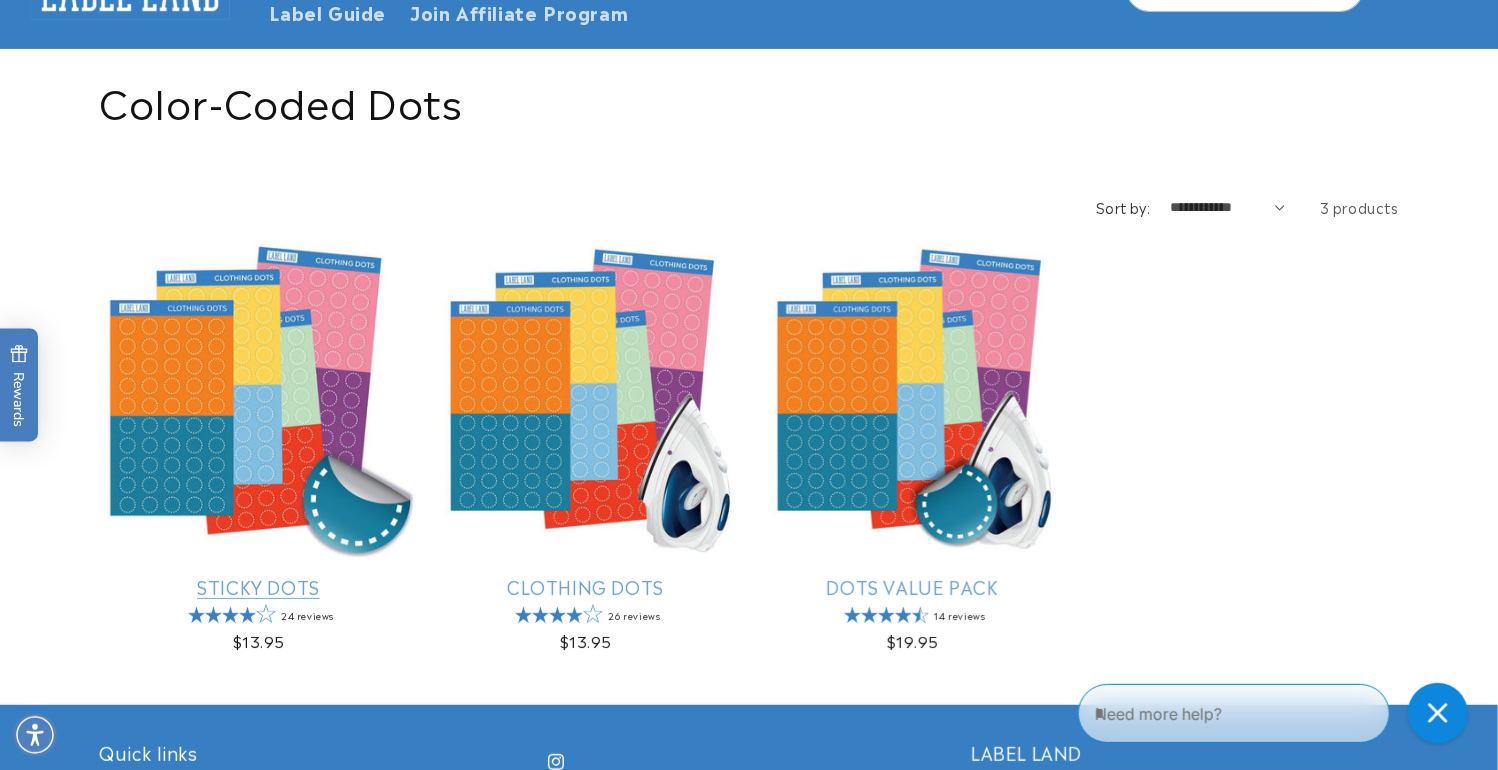 click on "Sticky Dots" at bounding box center (258, 586) 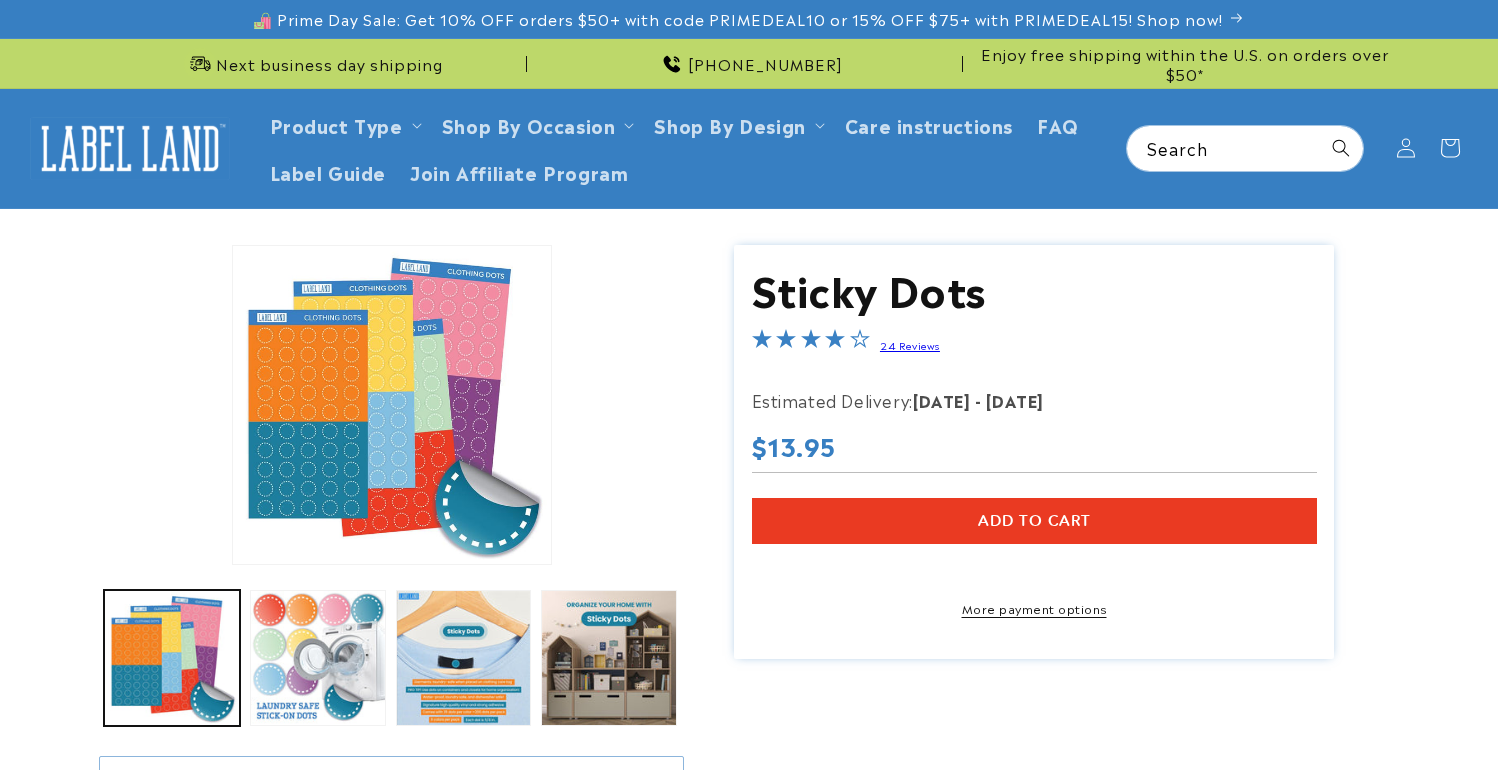 scroll, scrollTop: 0, scrollLeft: 0, axis: both 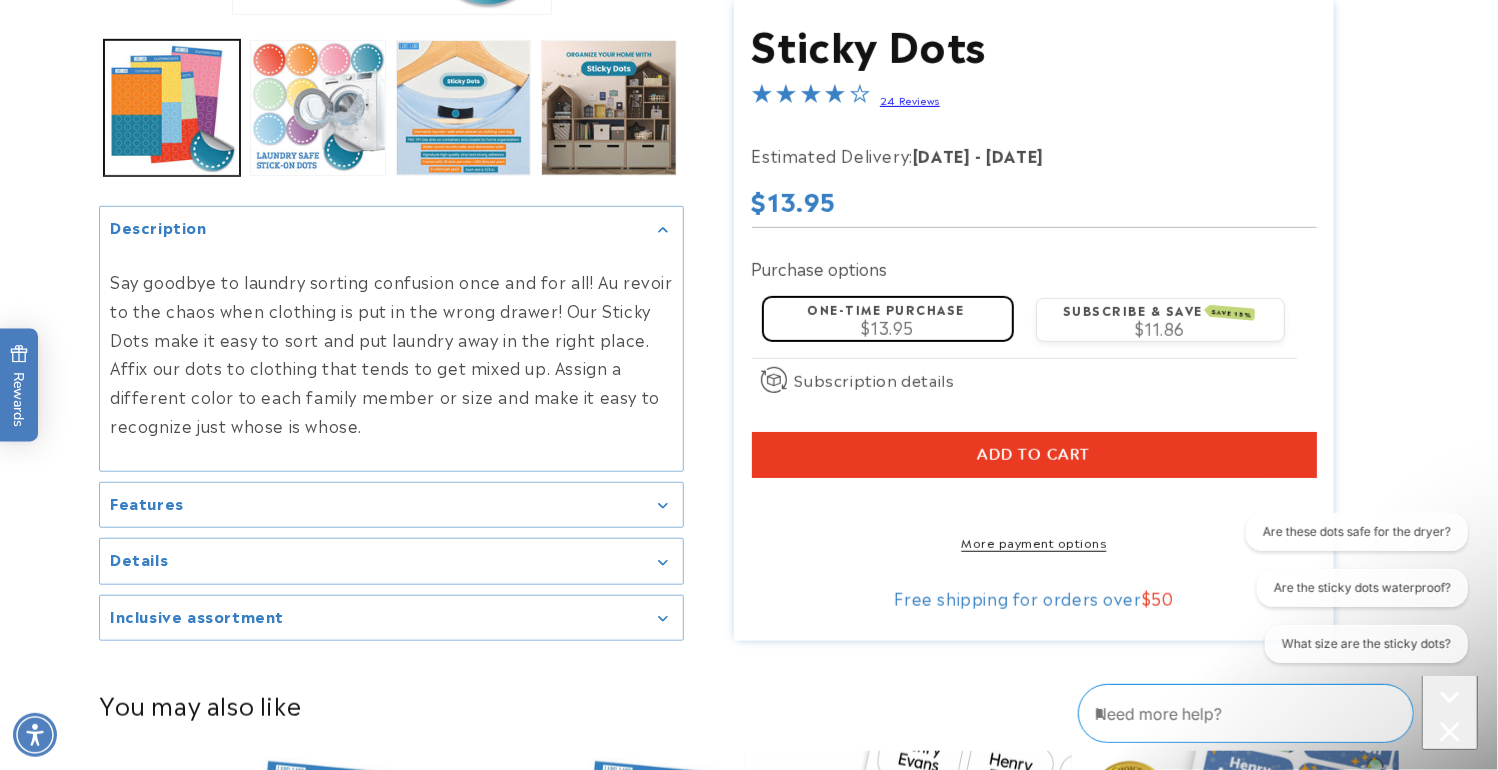click 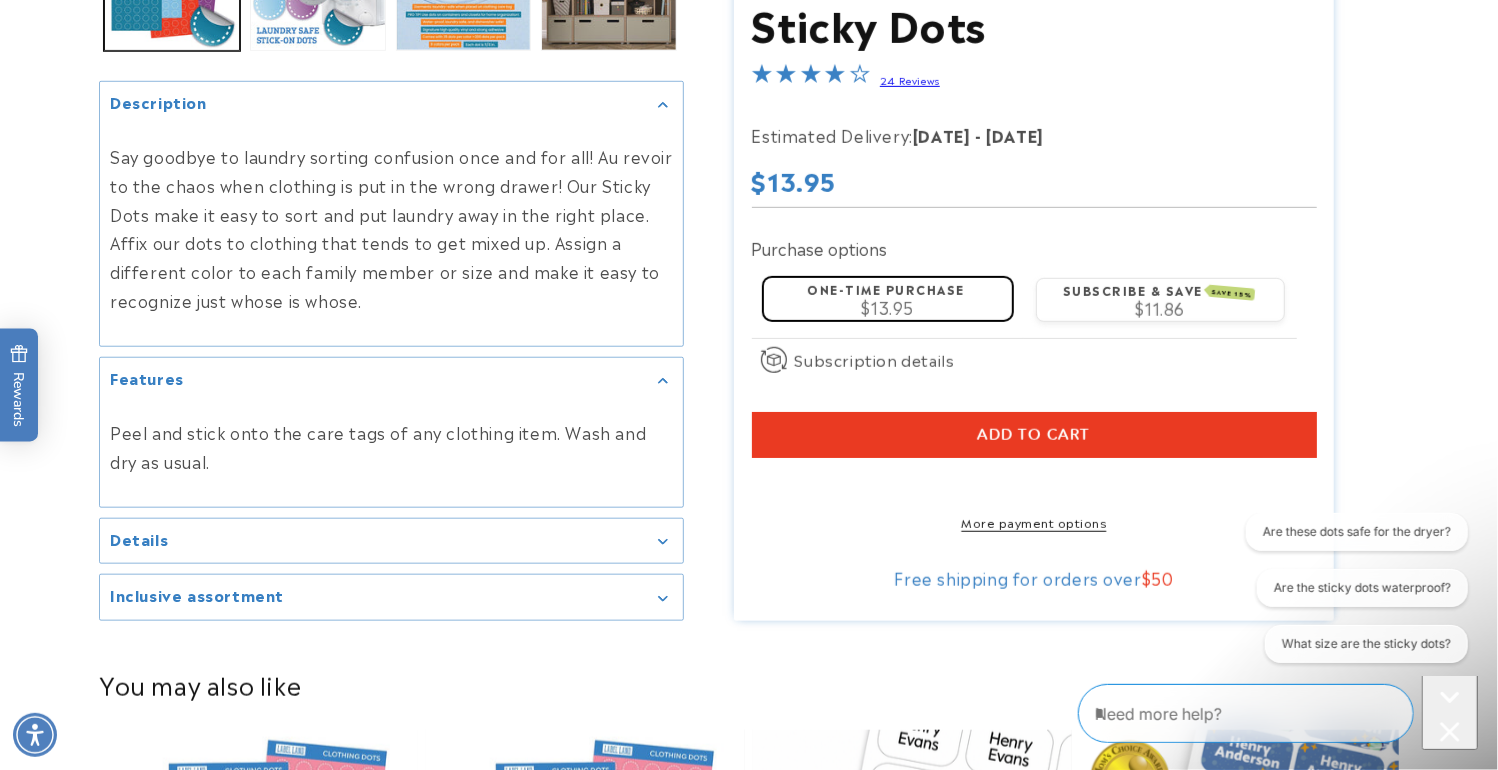 scroll, scrollTop: 720, scrollLeft: 0, axis: vertical 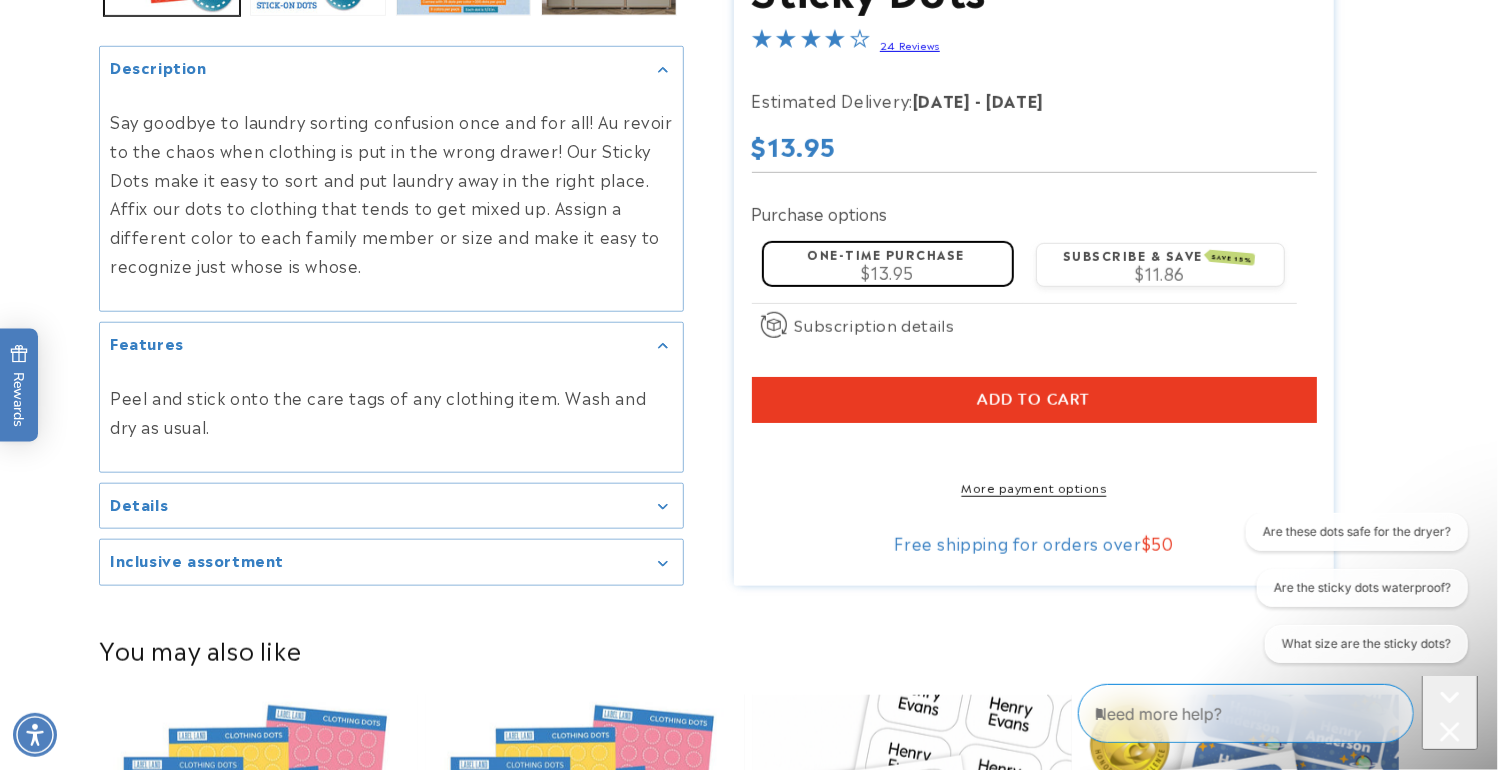 click on "Details" at bounding box center [391, 506] 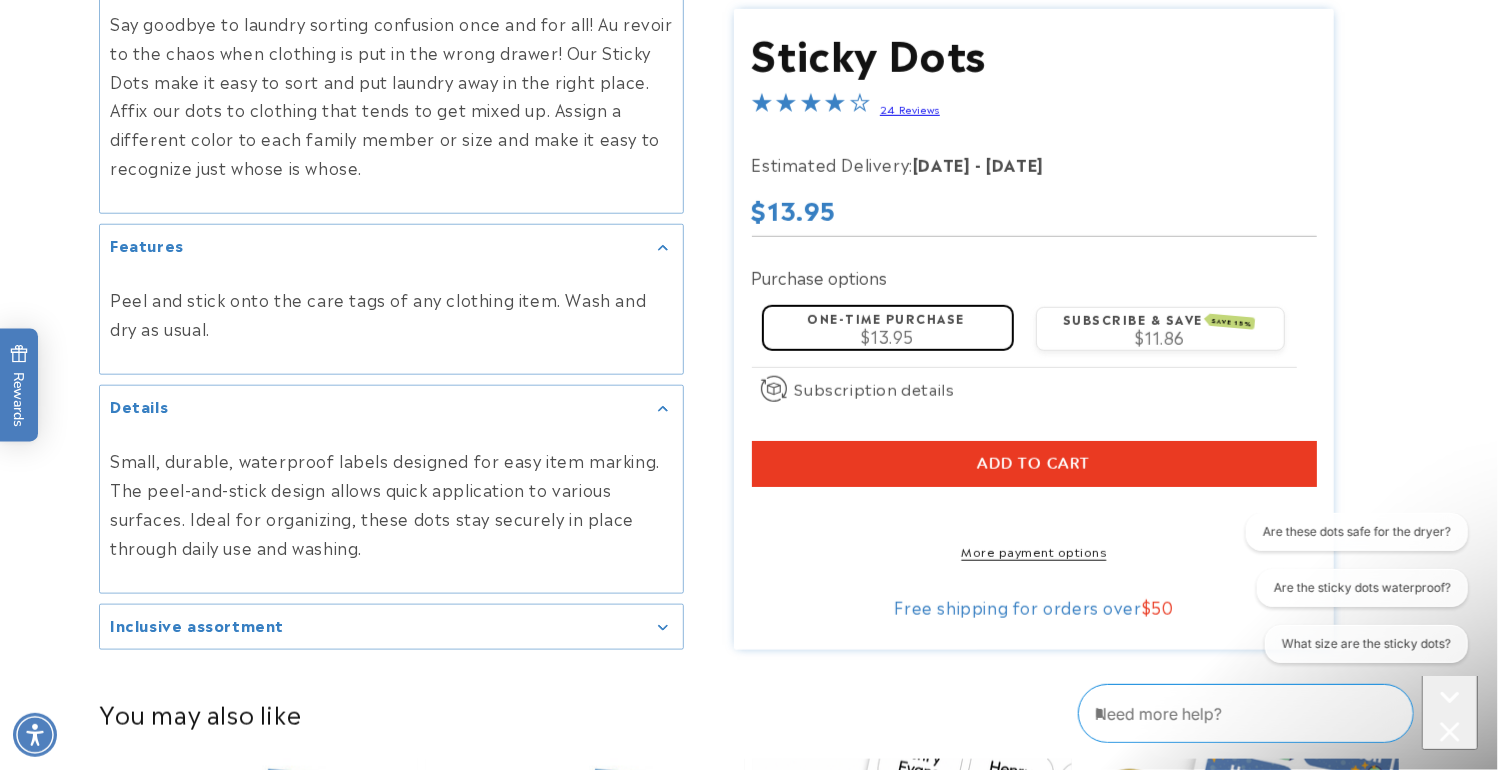 scroll, scrollTop: 1040, scrollLeft: 0, axis: vertical 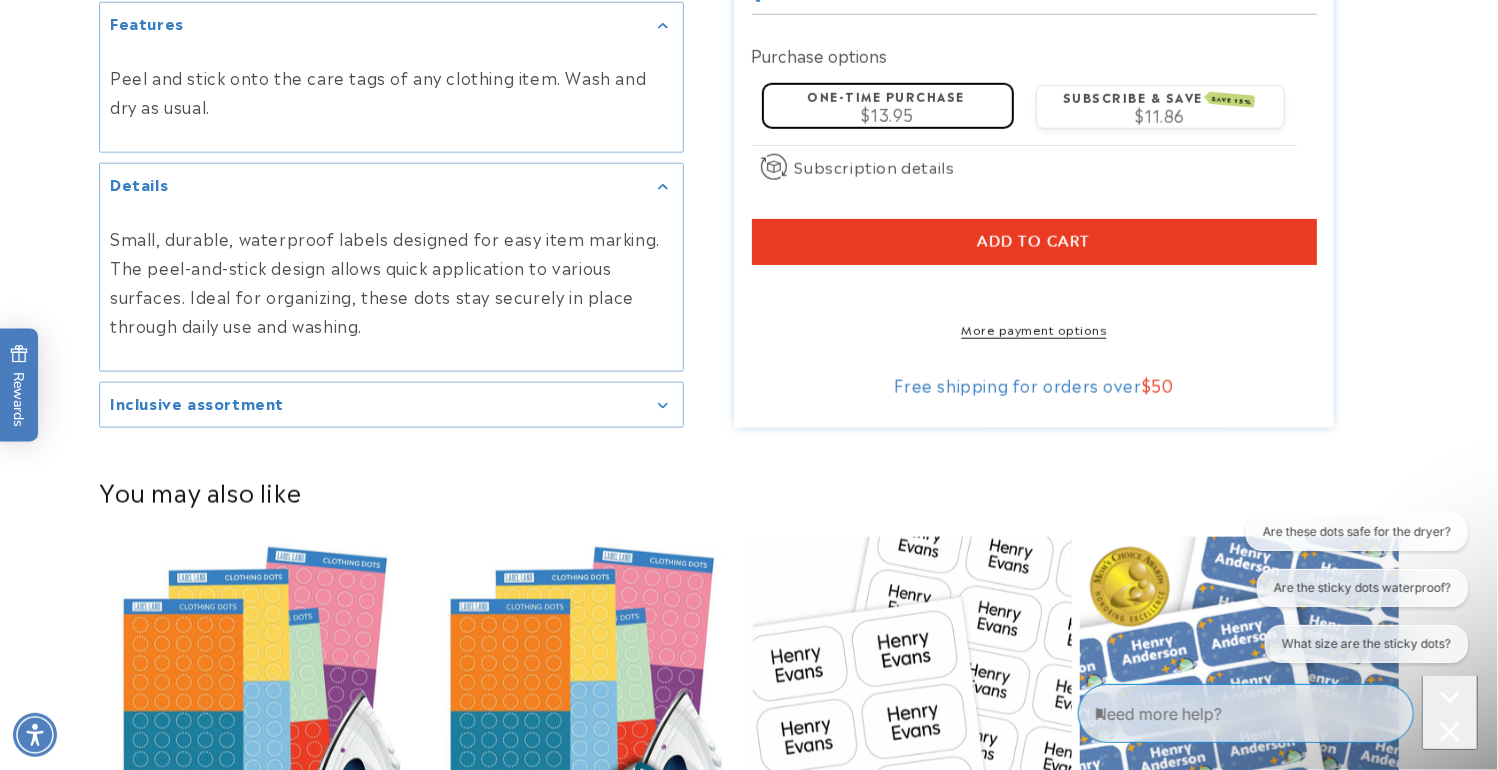 click on "Inclusive assortment" at bounding box center (391, 405) 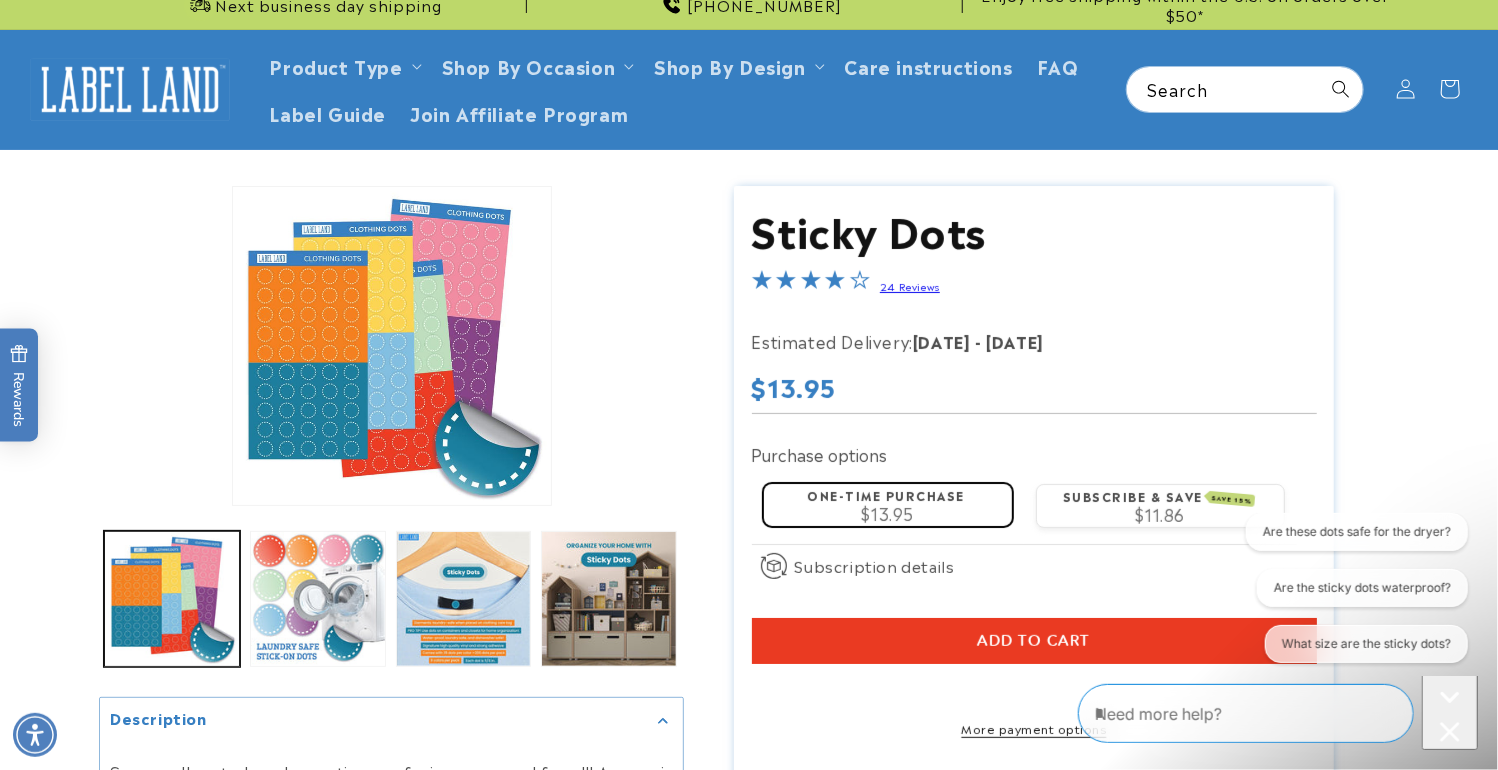 scroll, scrollTop: 0, scrollLeft: 0, axis: both 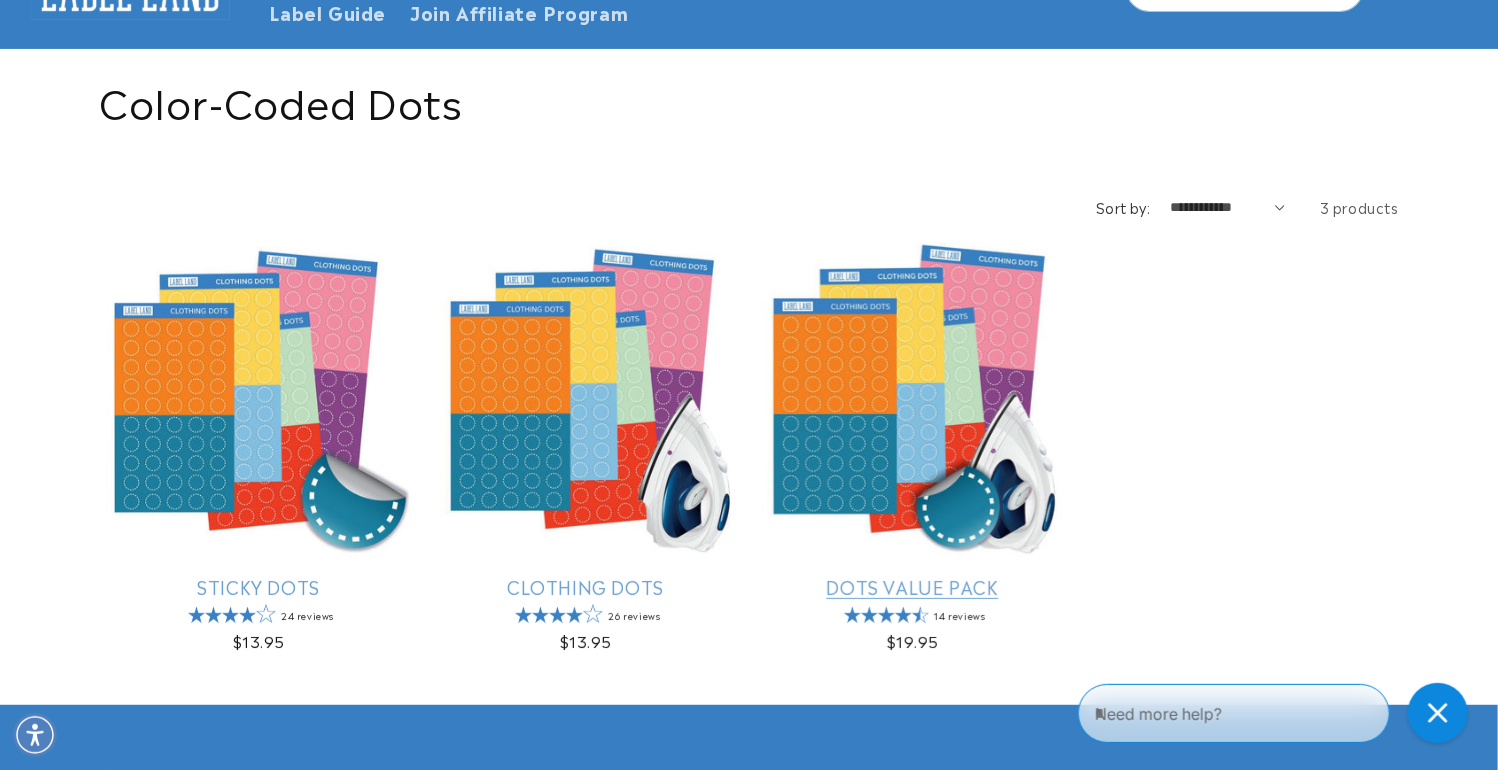 click on "Dots Value Pack" at bounding box center [912, 586] 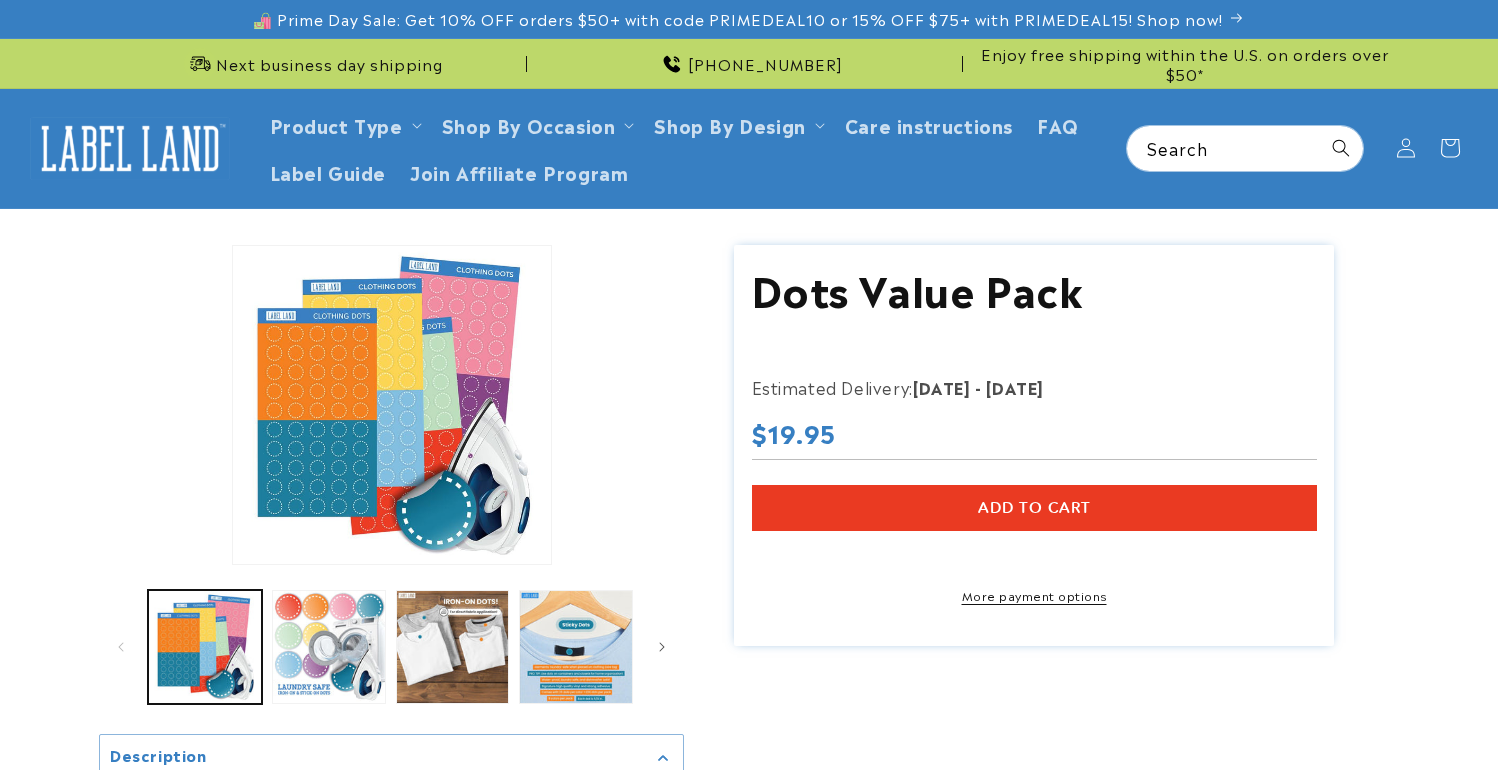 scroll, scrollTop: 0, scrollLeft: 0, axis: both 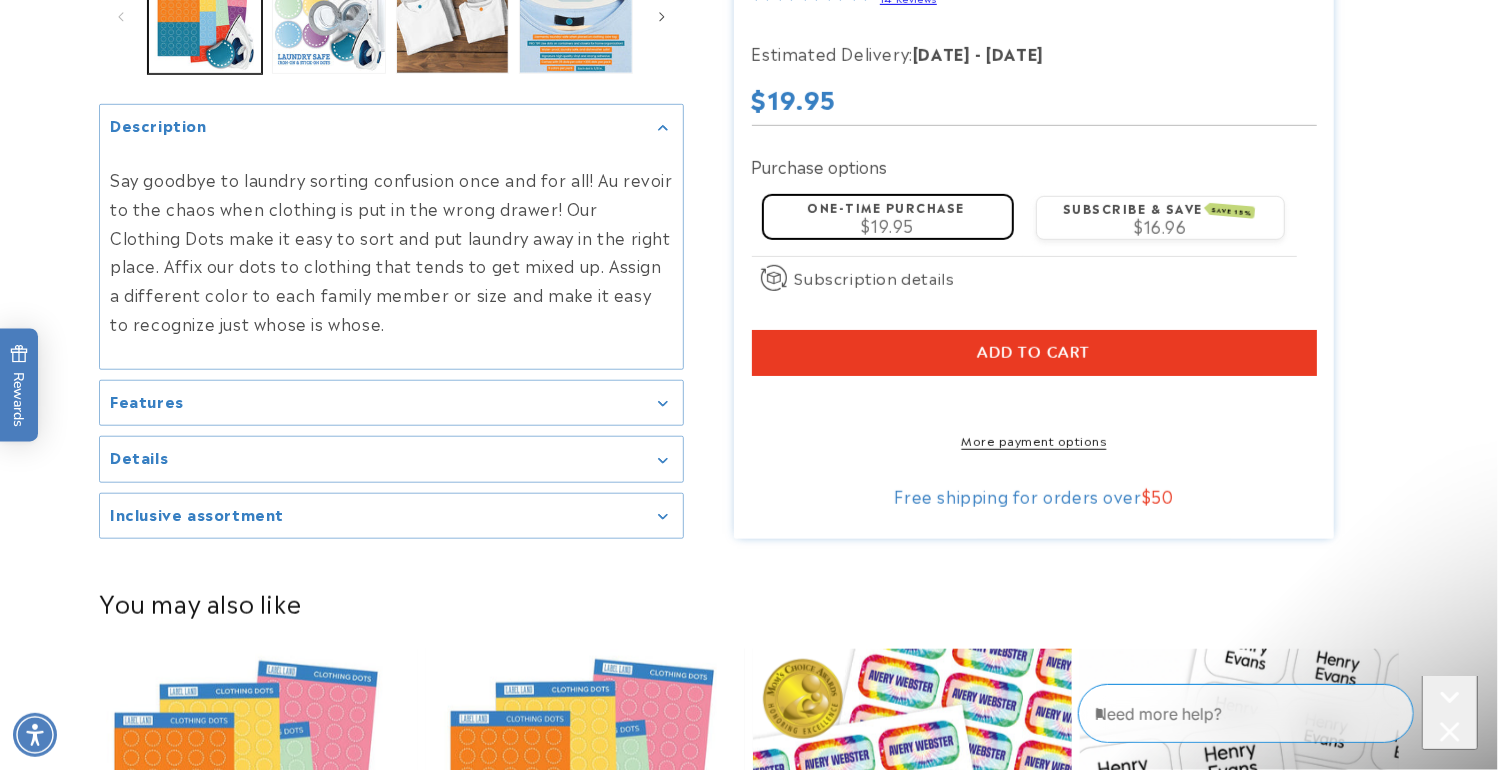 click 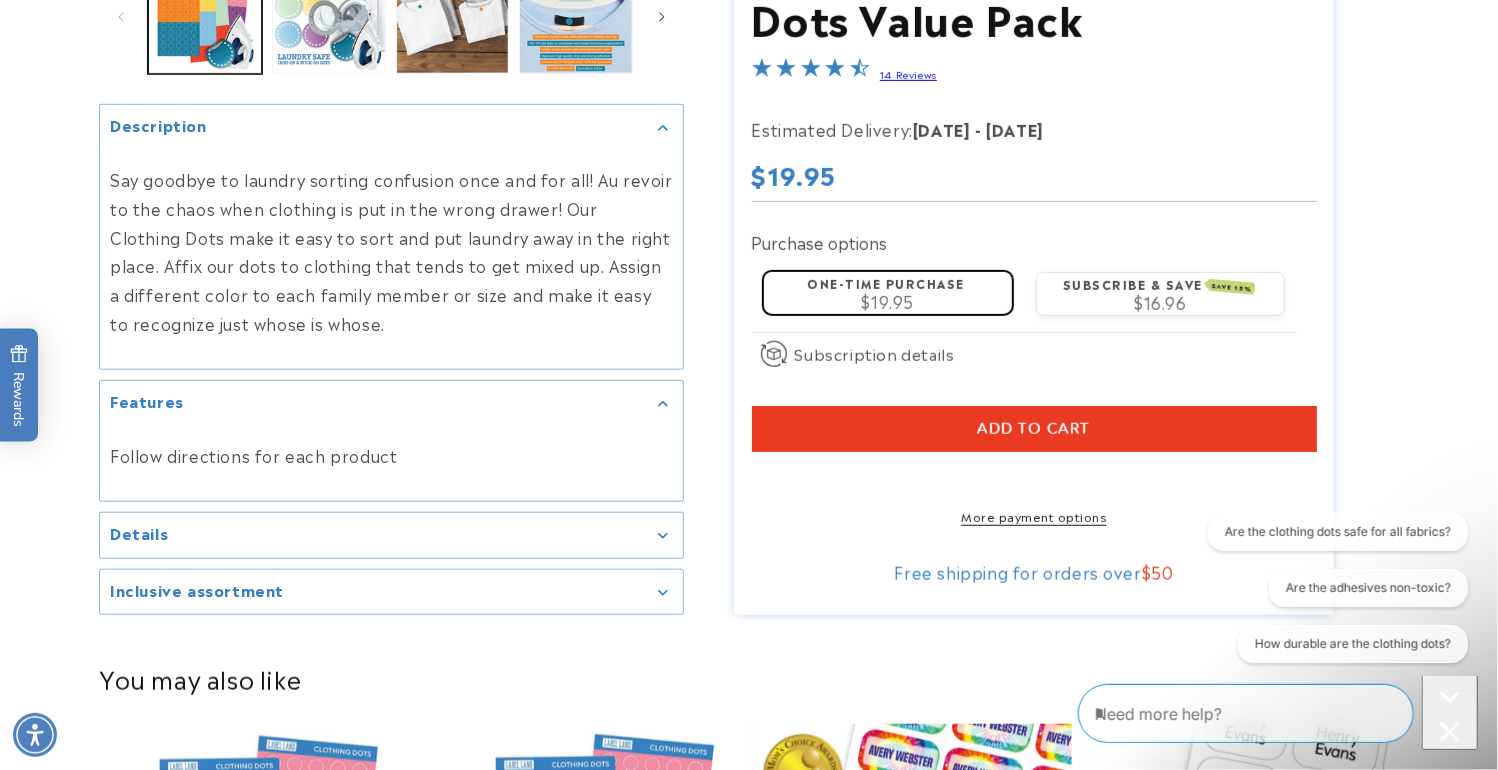 click on "Details" at bounding box center [391, 535] 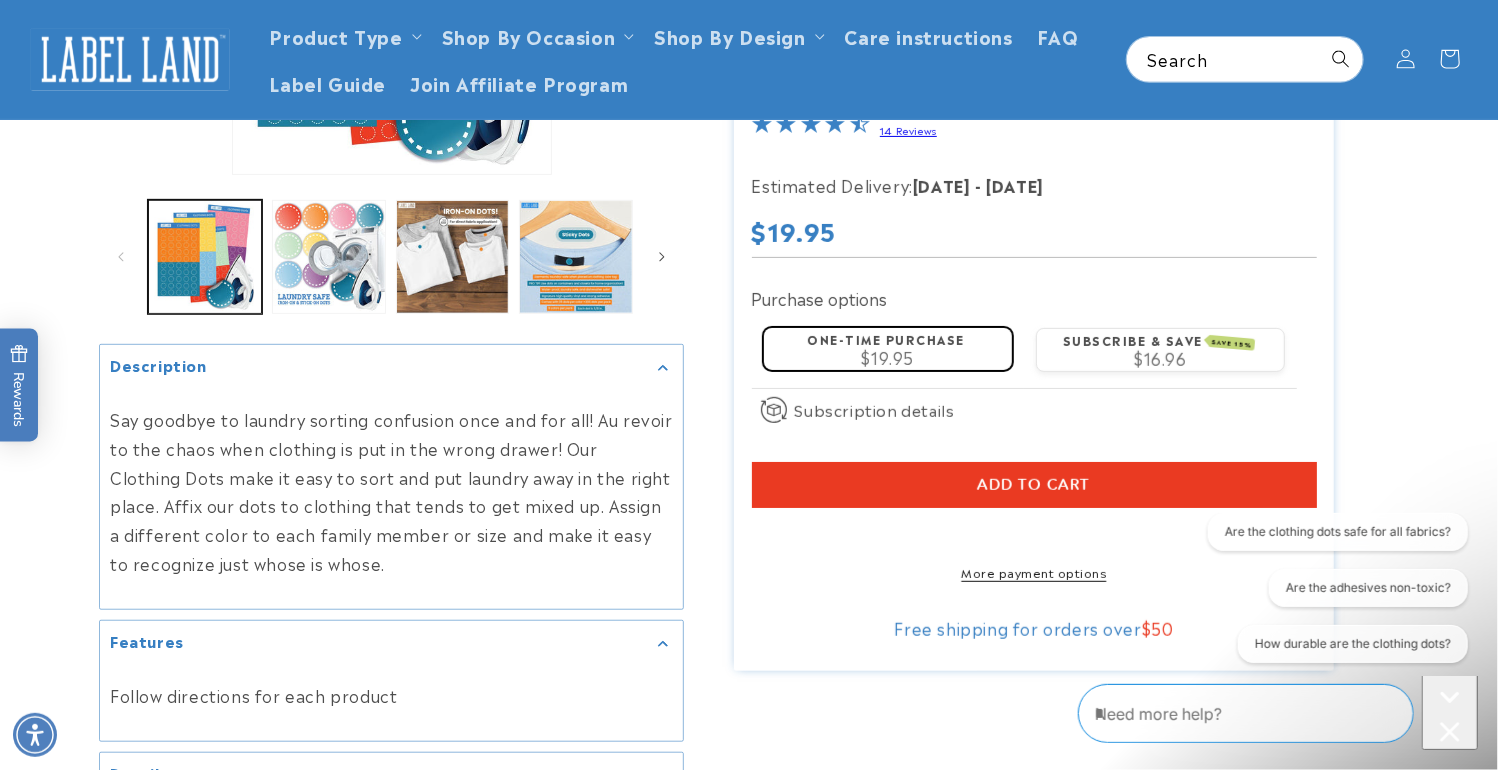 scroll, scrollTop: 0, scrollLeft: 0, axis: both 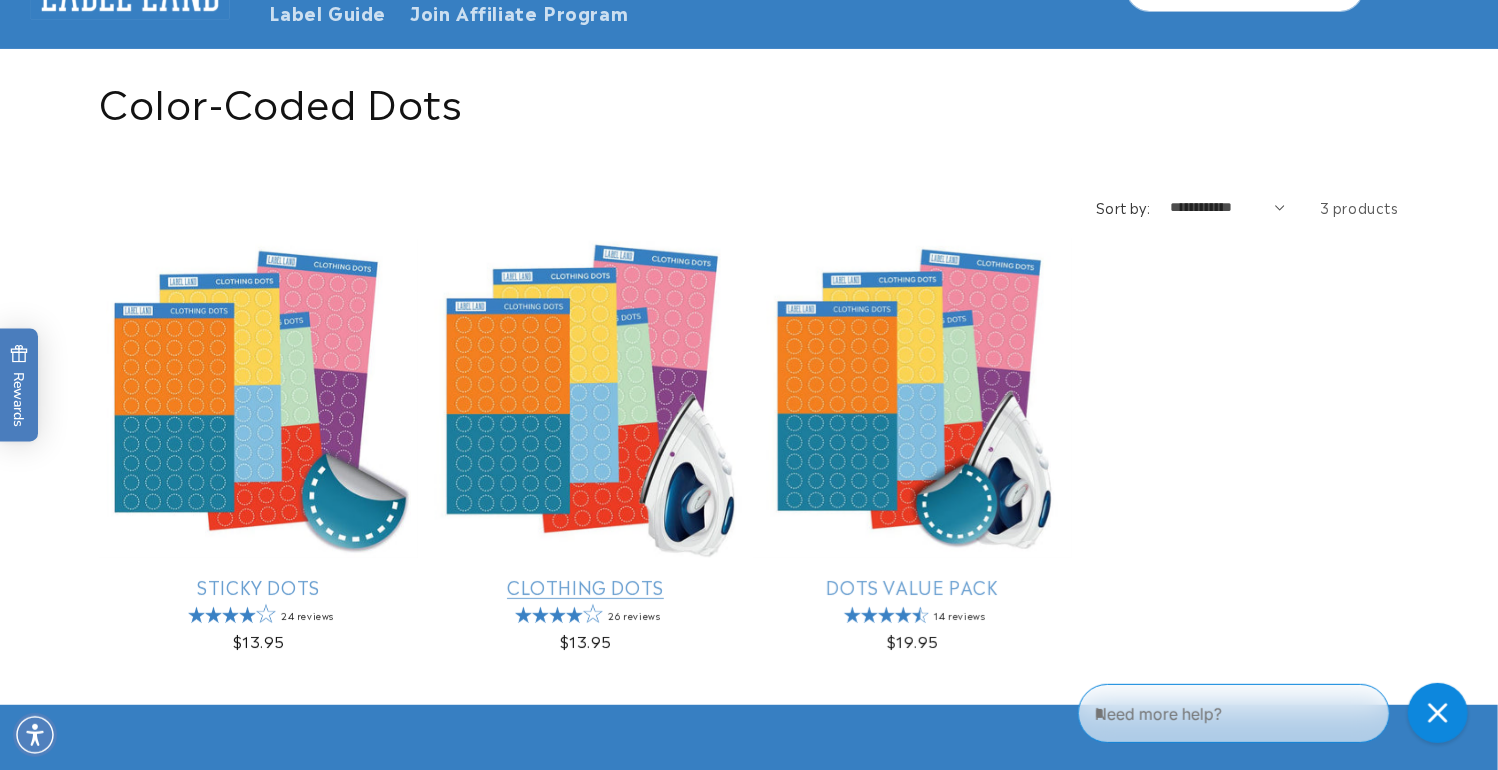 click on "Clothing Dots" at bounding box center (585, 586) 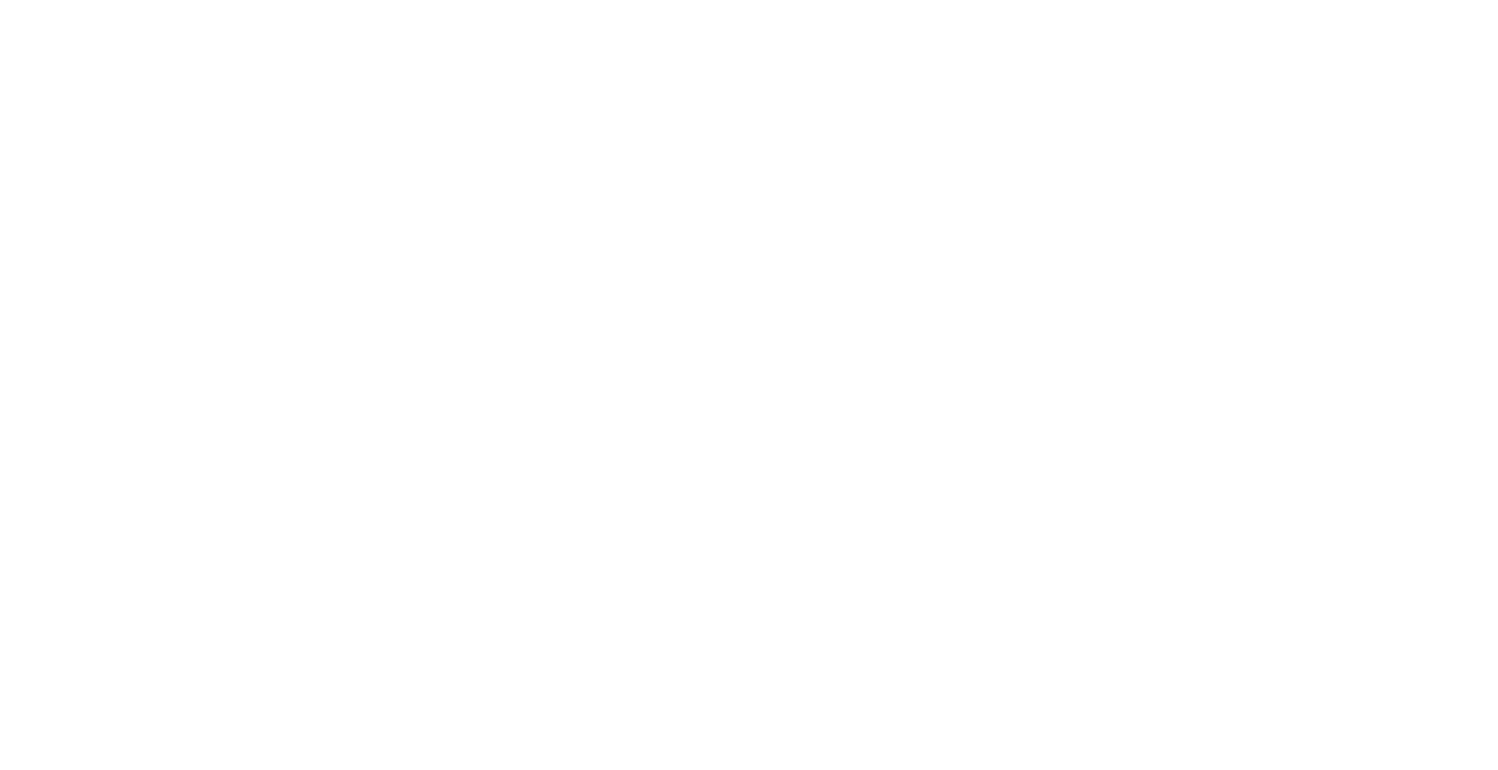 scroll, scrollTop: 0, scrollLeft: 0, axis: both 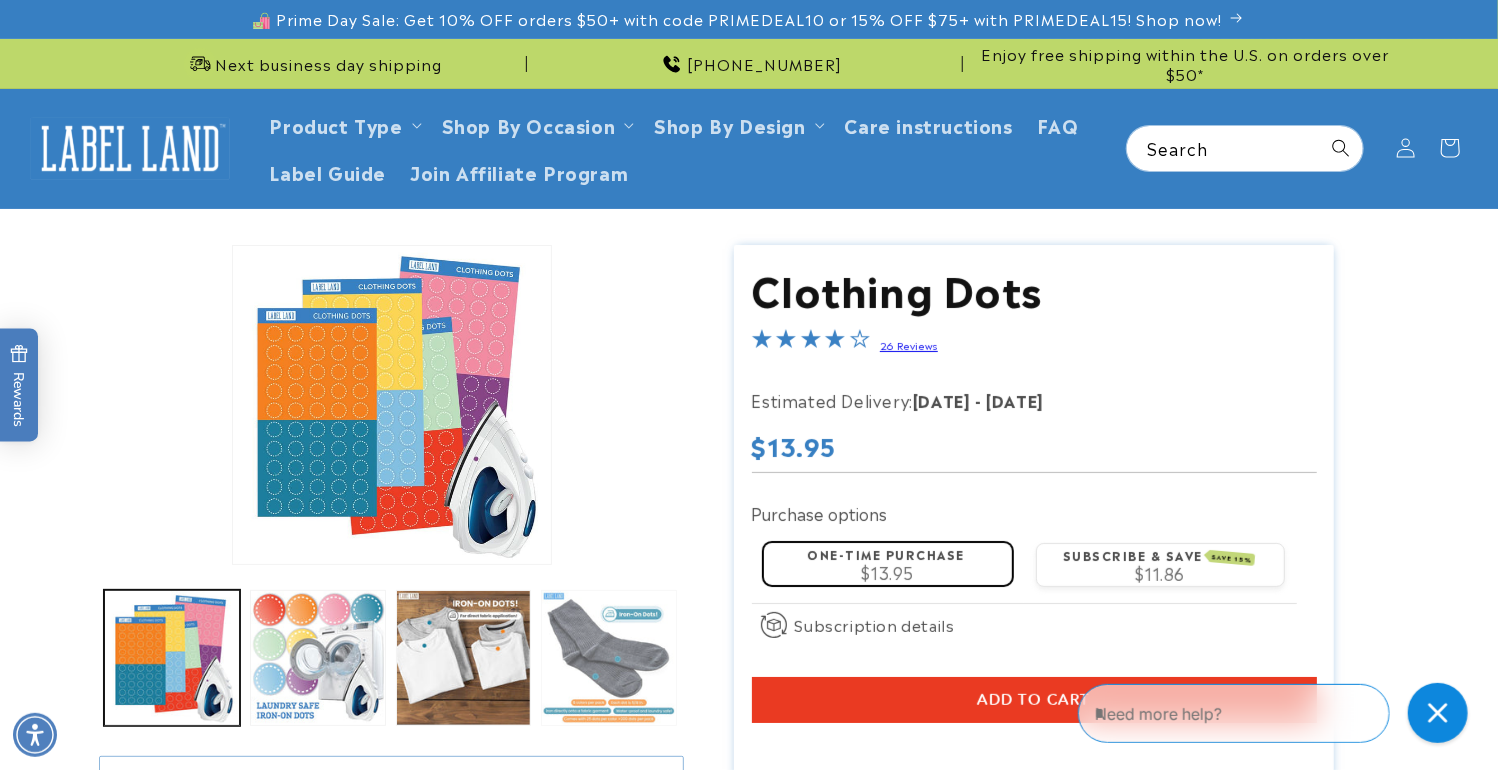 click at bounding box center [609, 658] 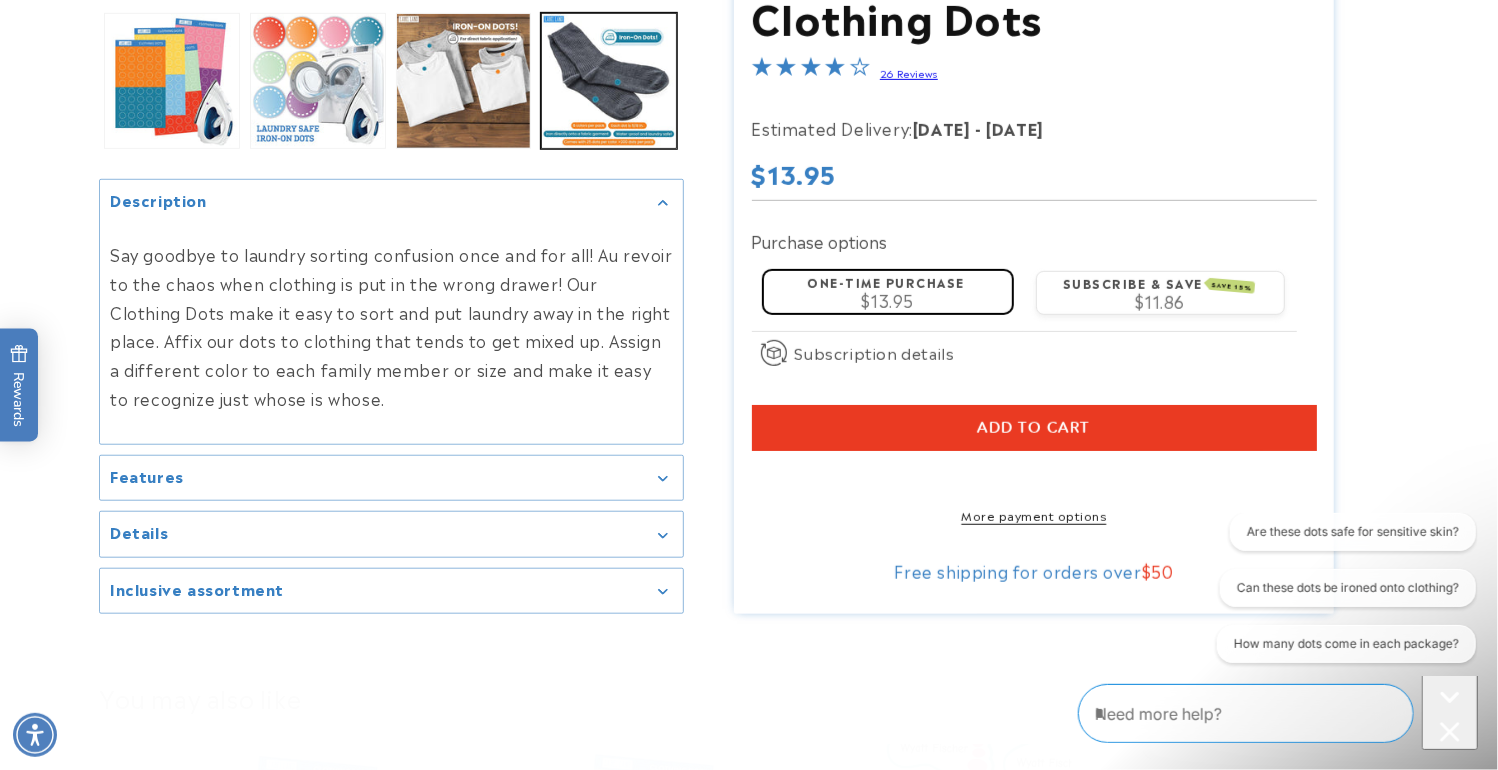 scroll, scrollTop: 640, scrollLeft: 0, axis: vertical 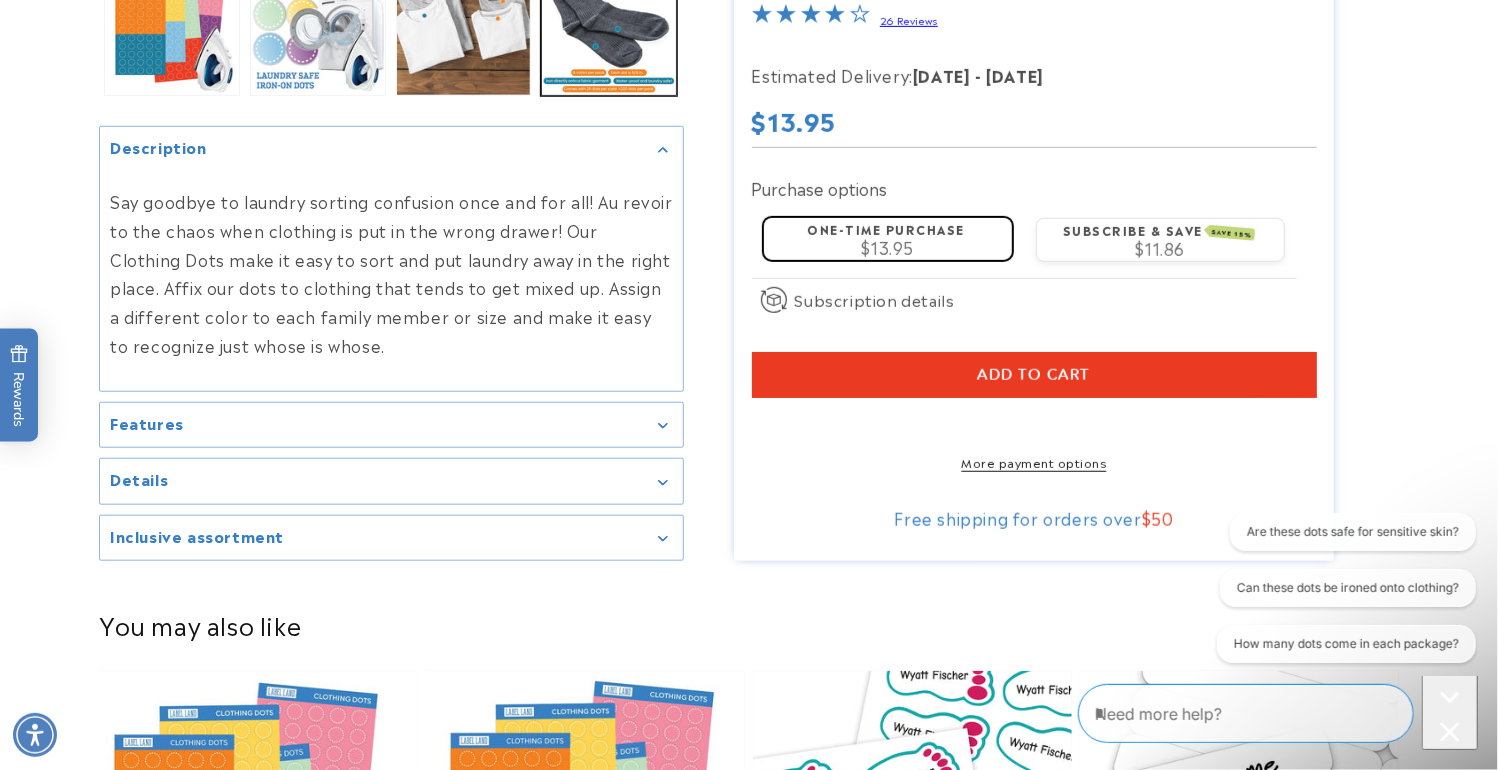 click on "Features" at bounding box center [391, 425] 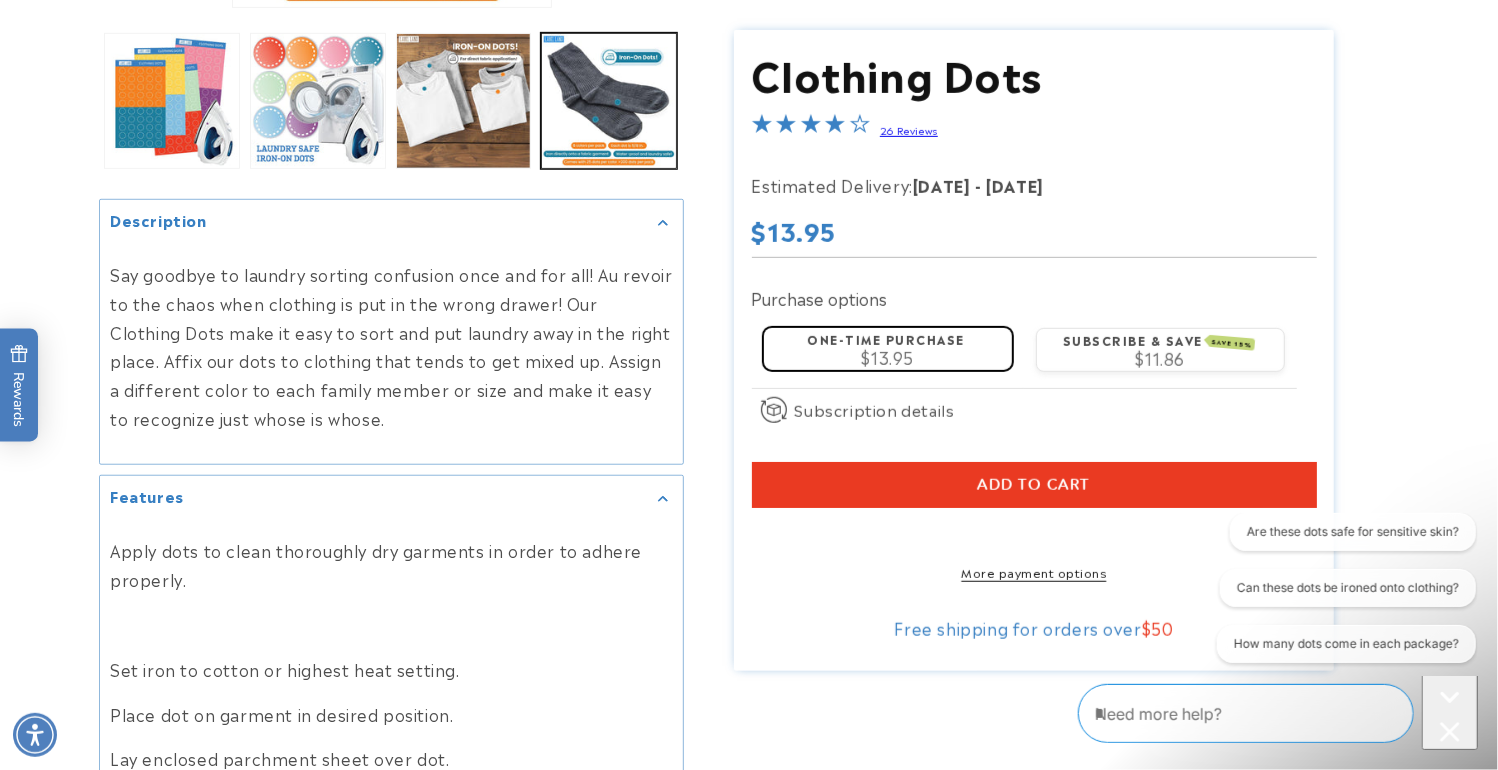 scroll, scrollTop: 320, scrollLeft: 0, axis: vertical 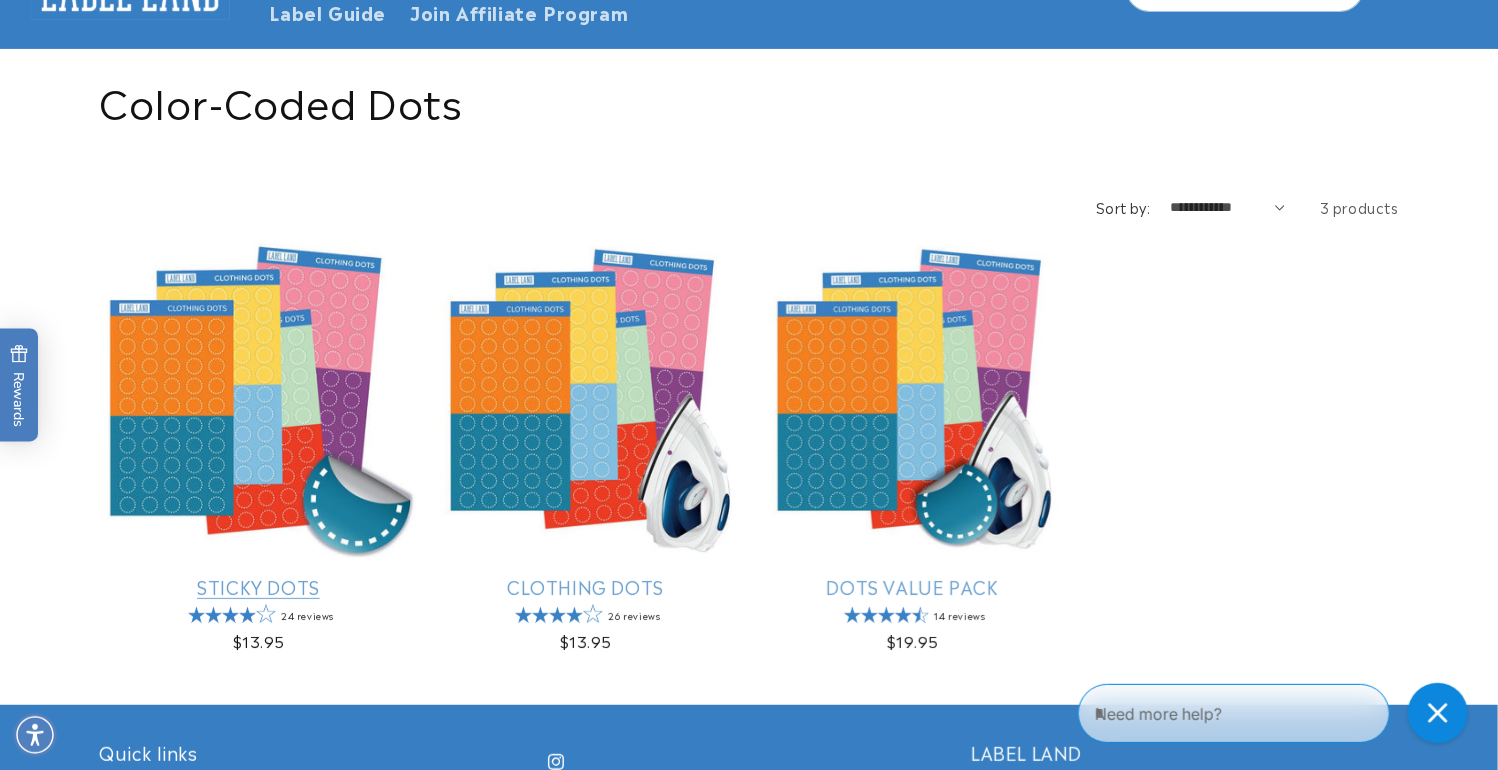 click on "Sticky Dots" at bounding box center [258, 586] 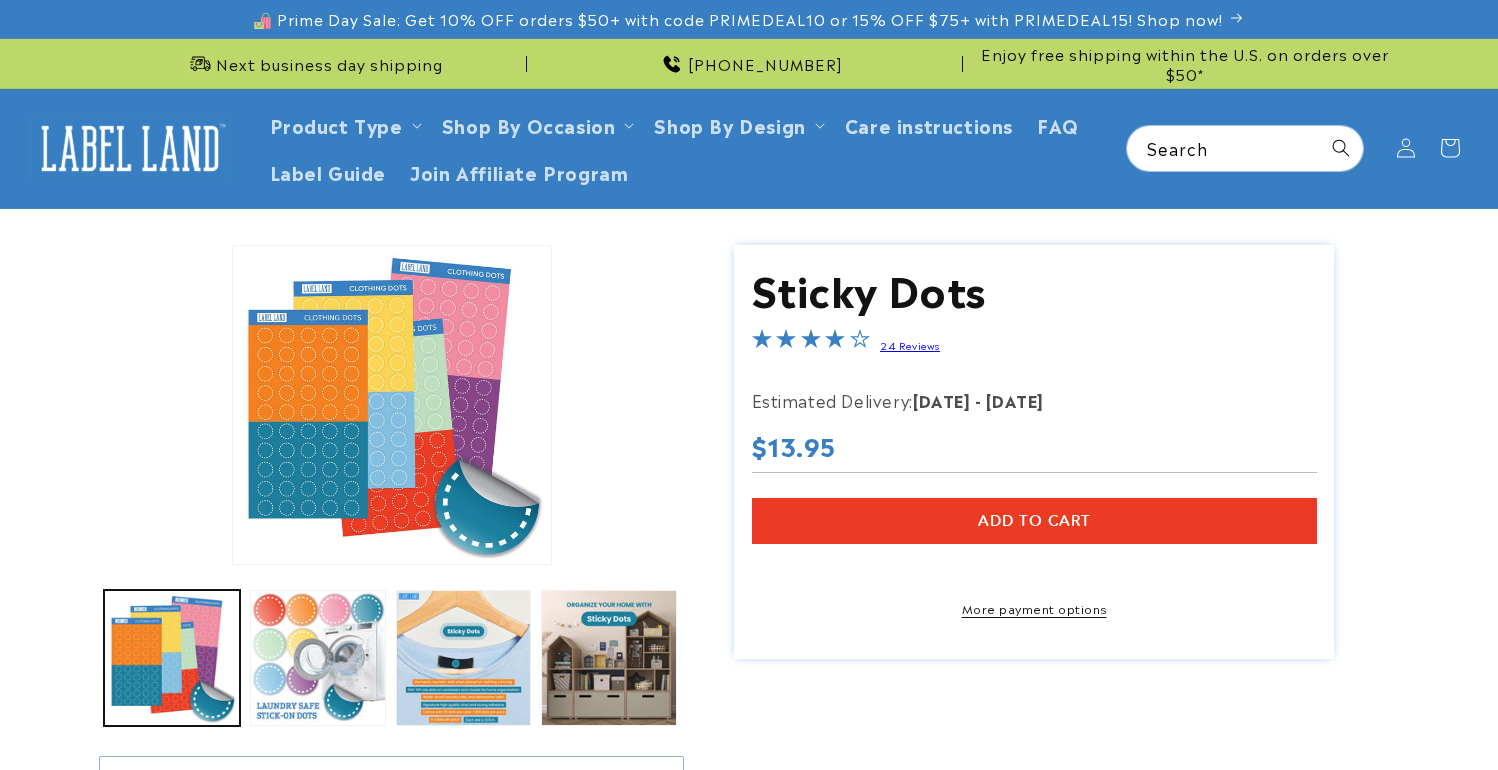 scroll, scrollTop: 0, scrollLeft: 0, axis: both 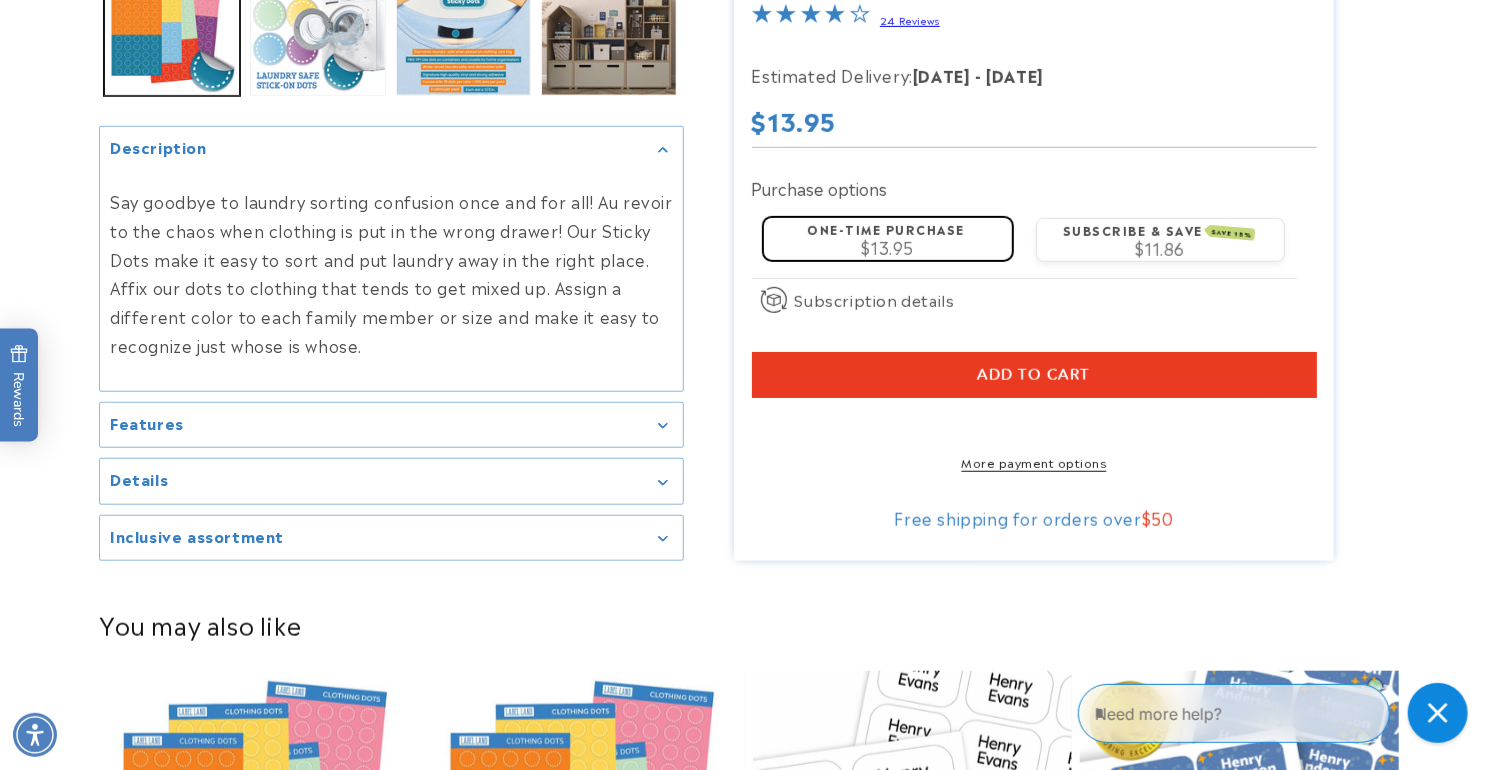 click on "Features" at bounding box center (391, 425) 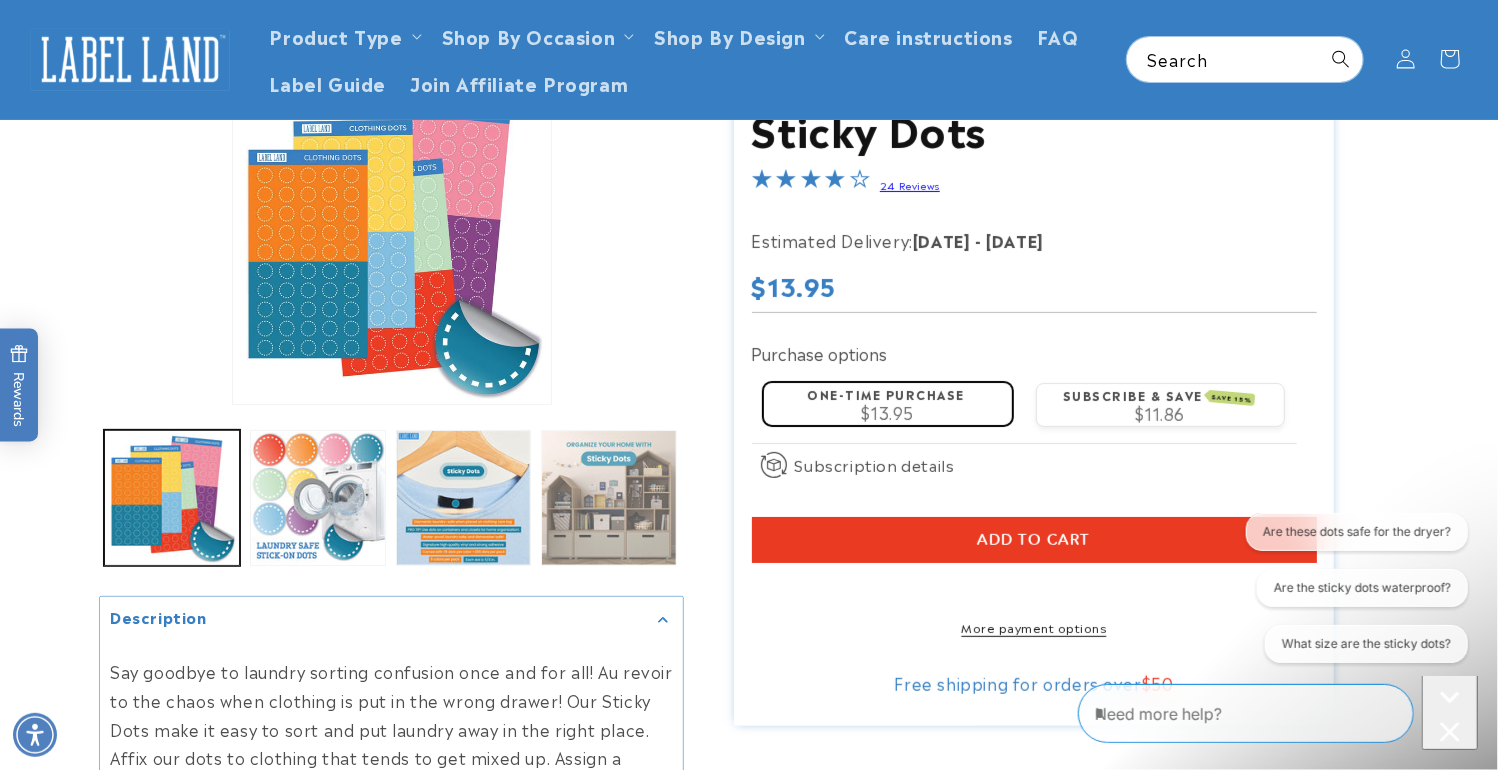 scroll, scrollTop: 0, scrollLeft: 0, axis: both 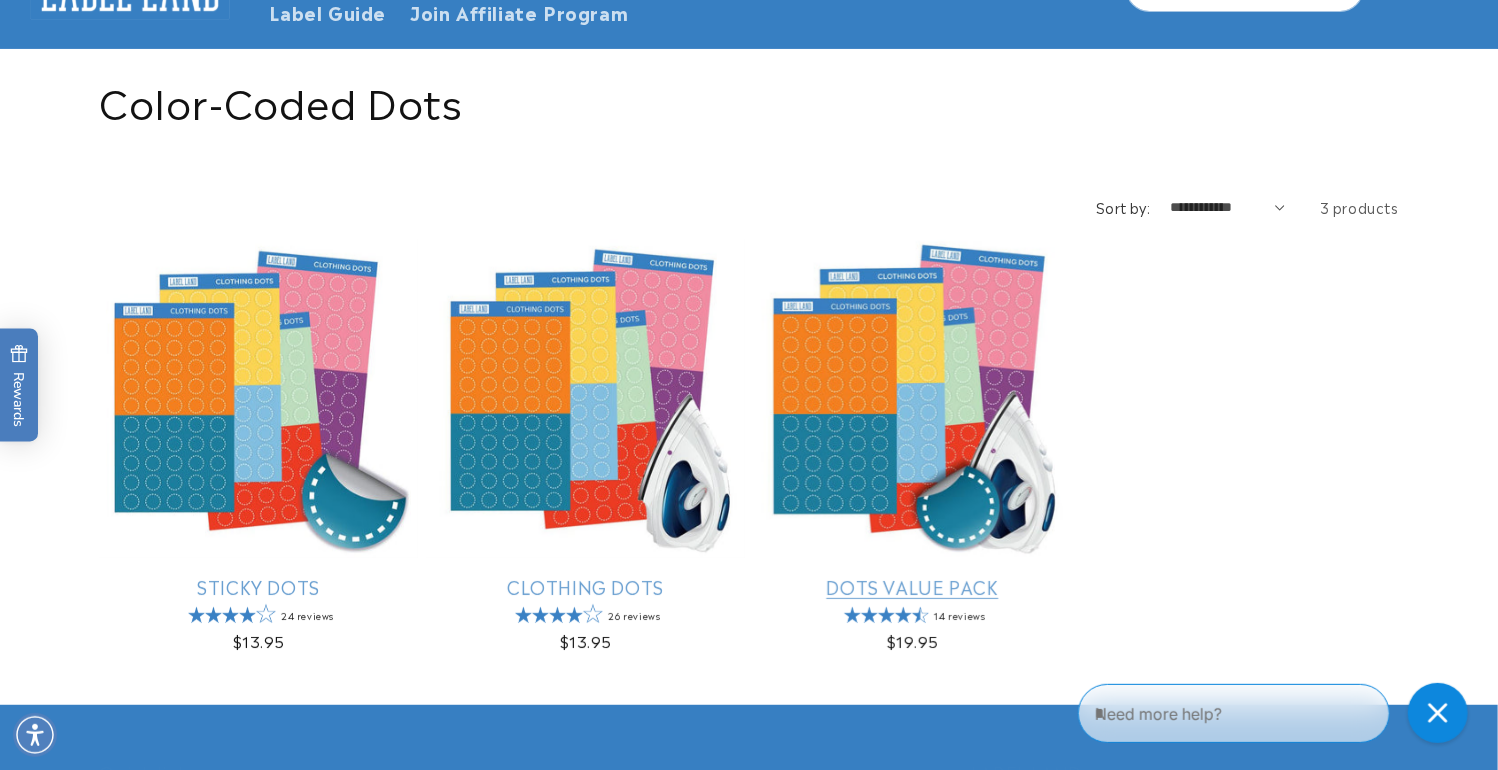 click on "Dots Value Pack" at bounding box center [912, 586] 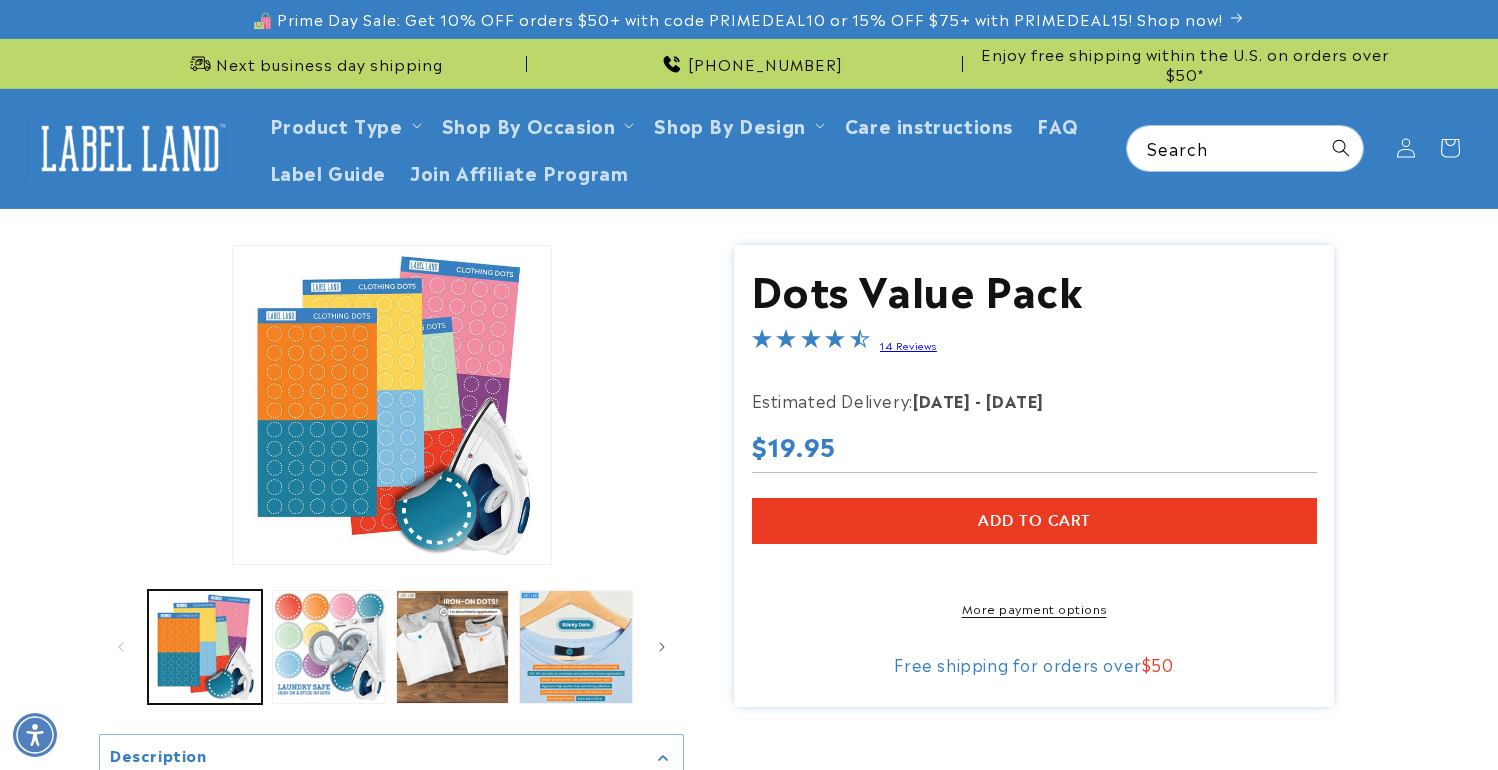 scroll, scrollTop: 0, scrollLeft: 0, axis: both 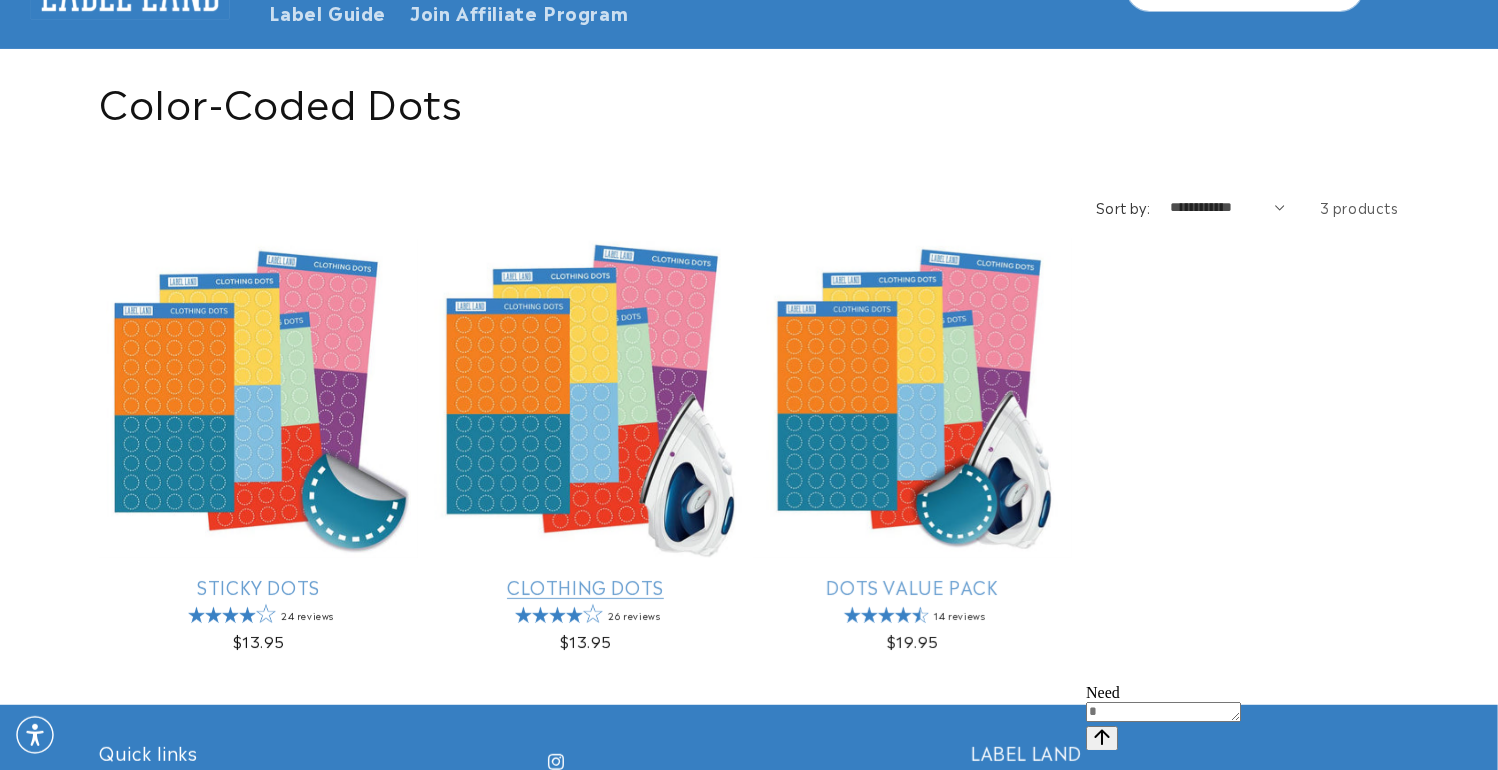 click on "Clothing Dots" at bounding box center [585, 586] 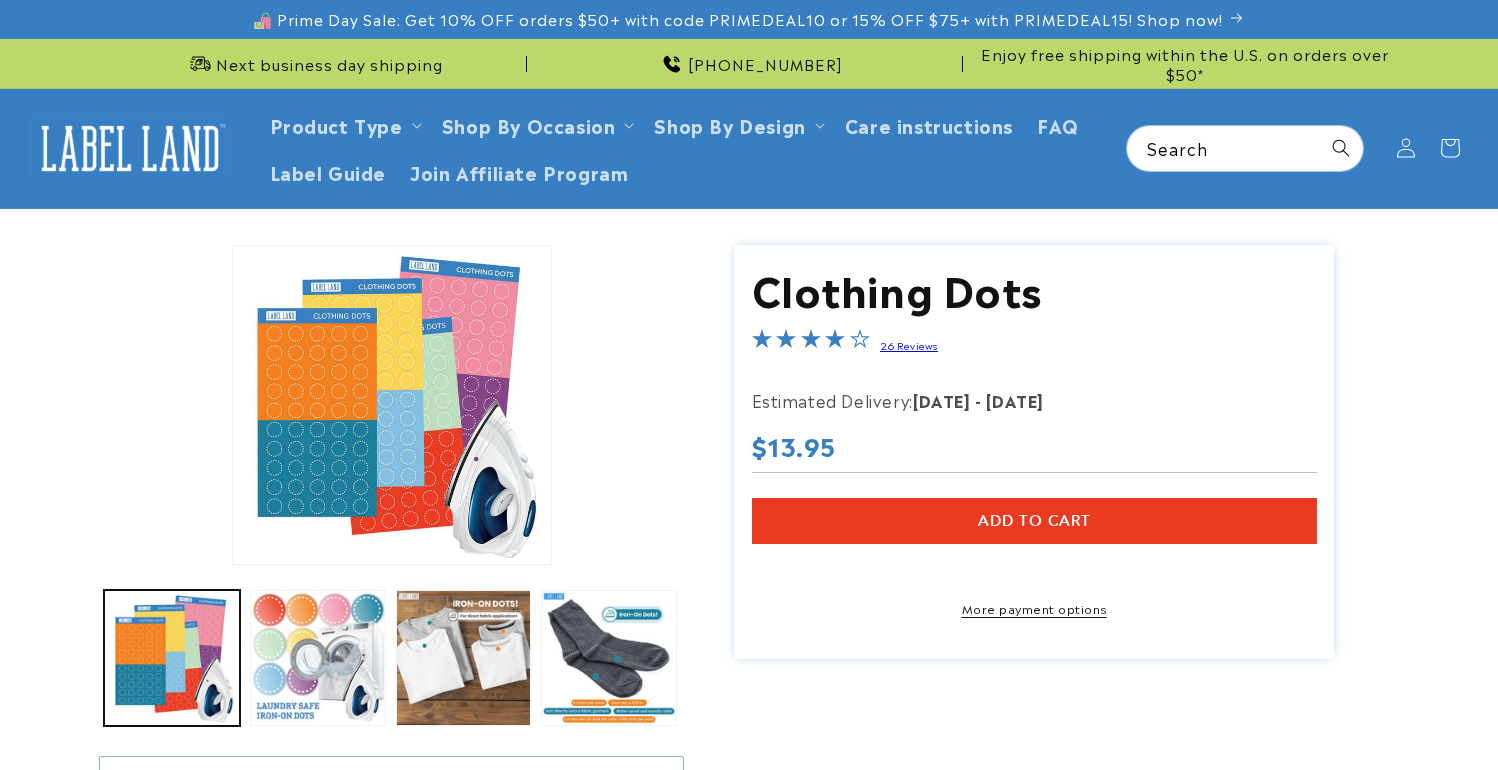 scroll, scrollTop: 0, scrollLeft: 0, axis: both 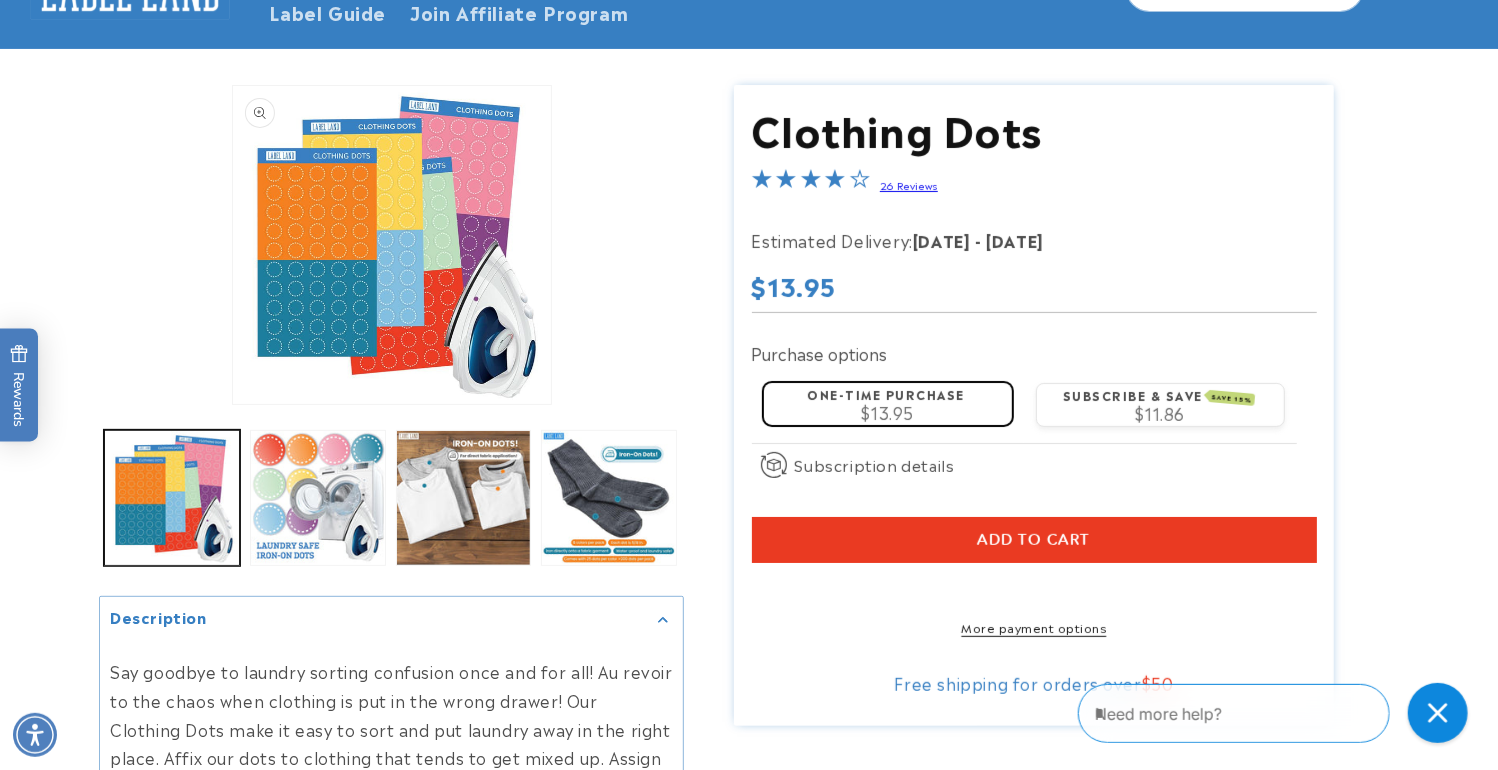 click on "Open media 1 in modal" at bounding box center [233, 404] 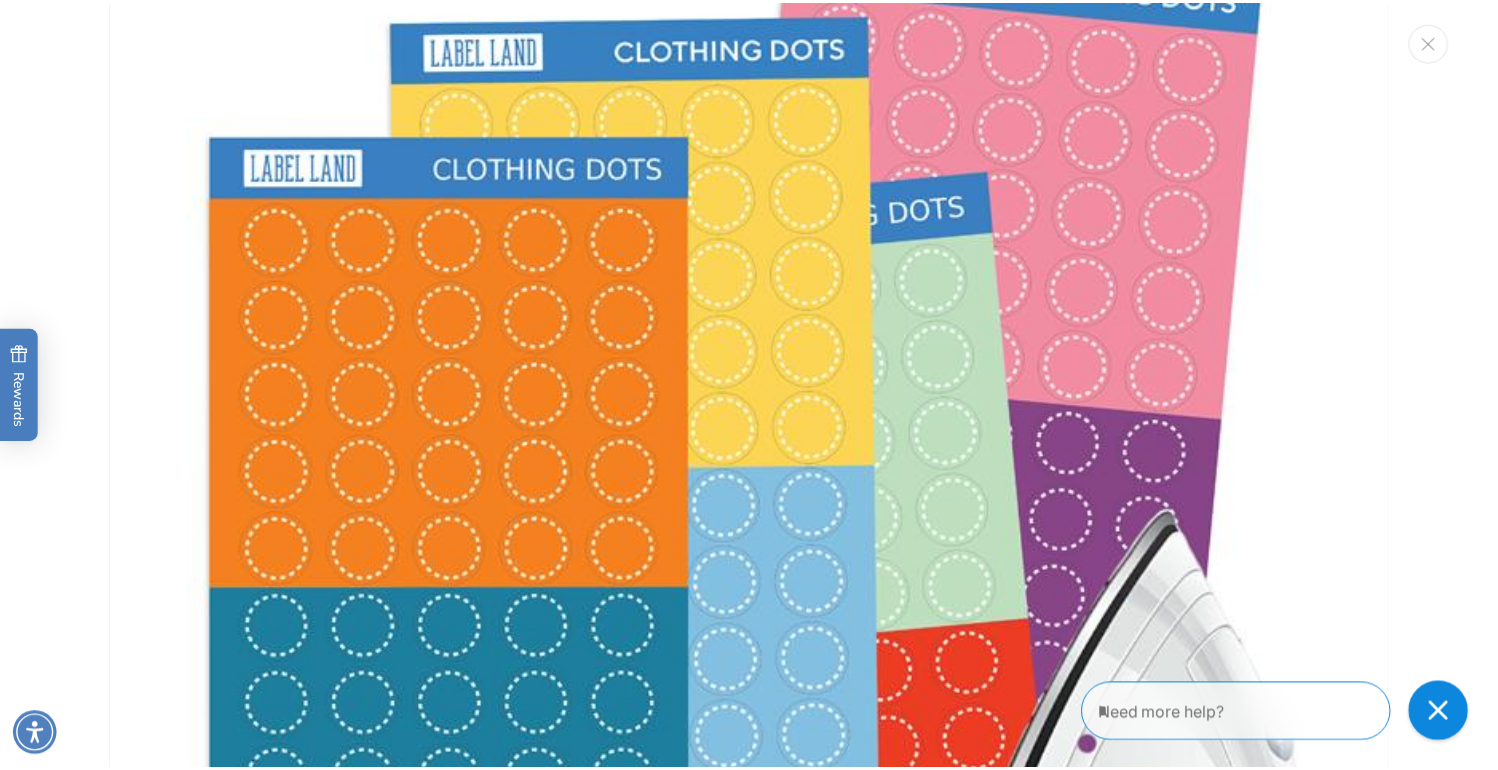scroll, scrollTop: 180, scrollLeft: 0, axis: vertical 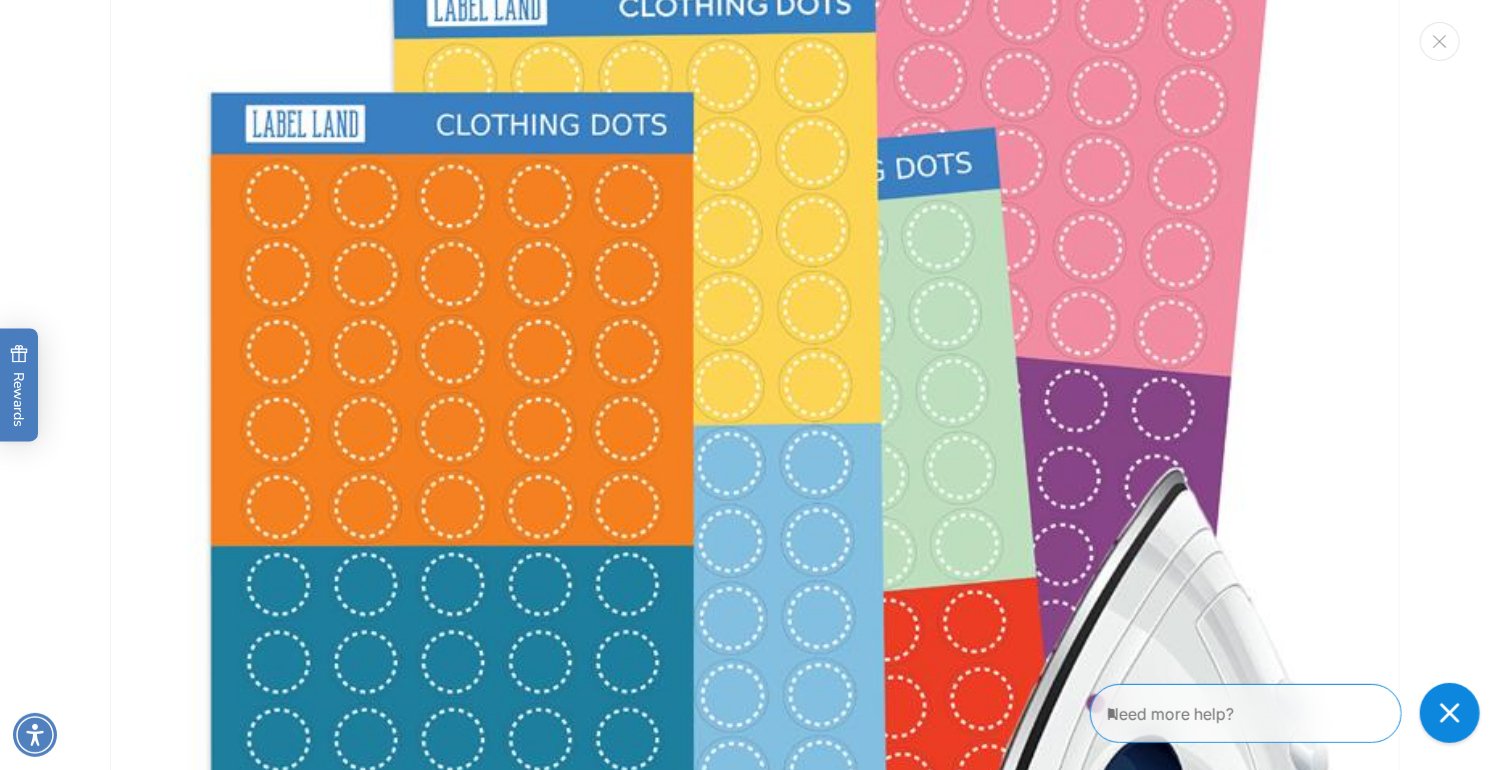 click at bounding box center [755, 385] 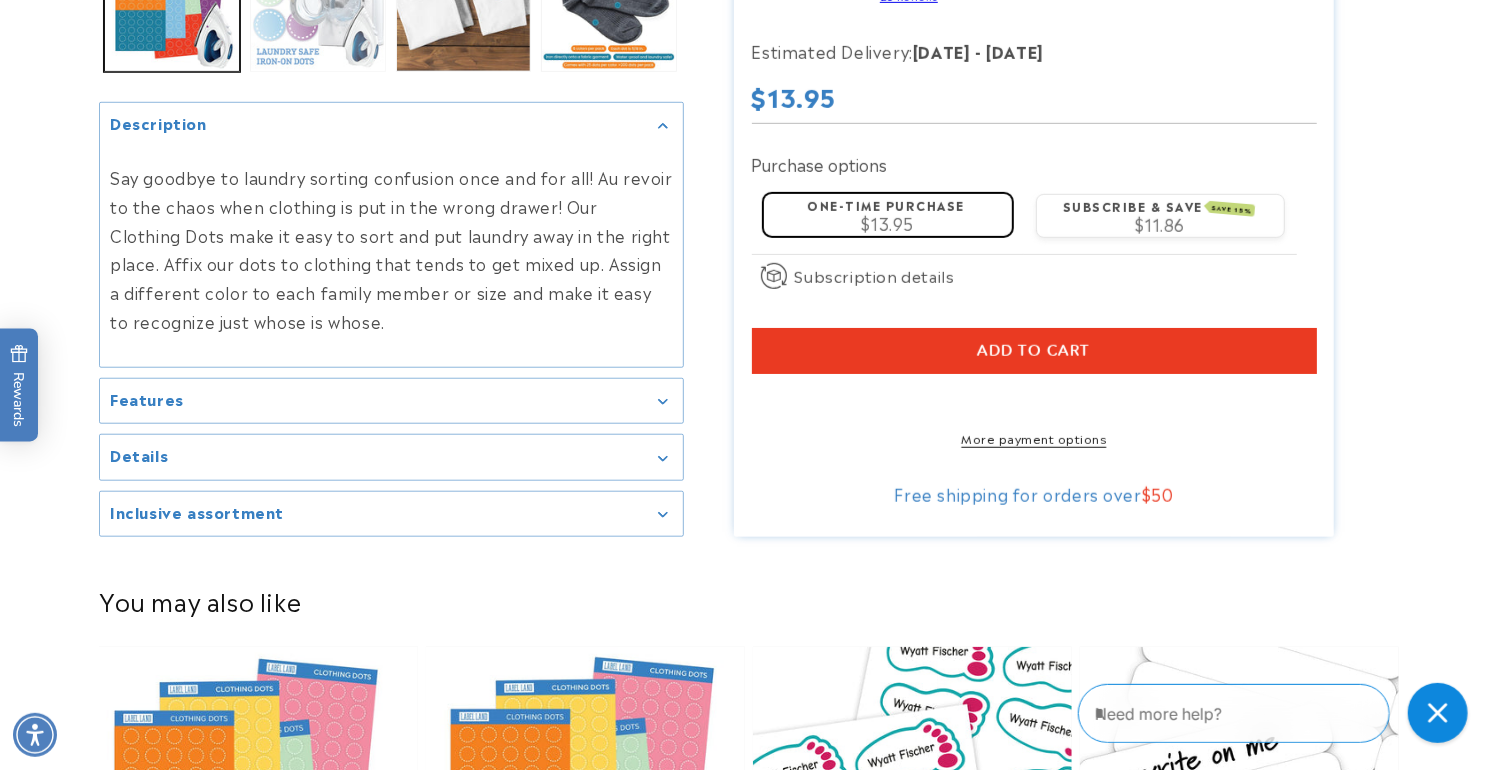 scroll, scrollTop: 720, scrollLeft: 0, axis: vertical 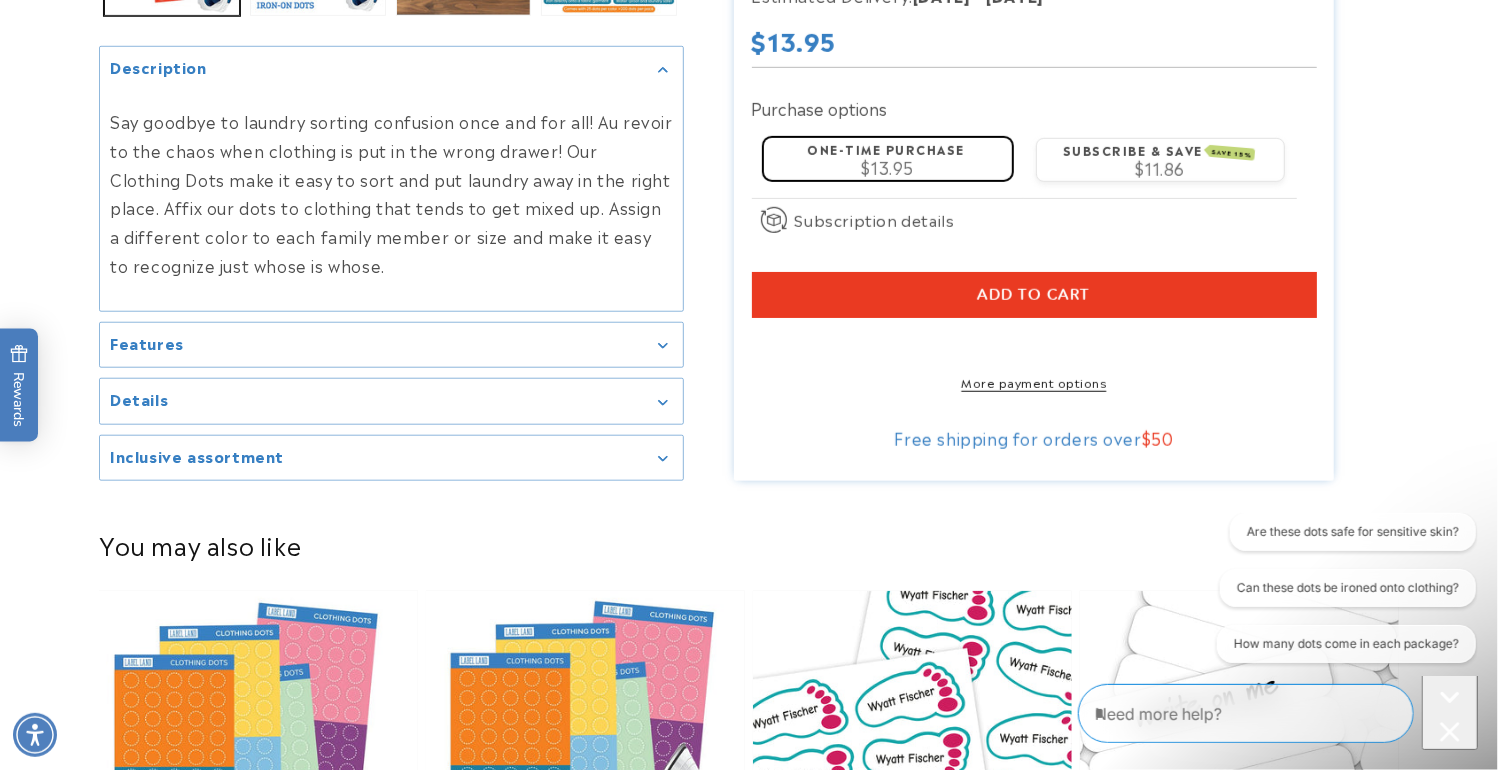 click on "Details" at bounding box center [391, 401] 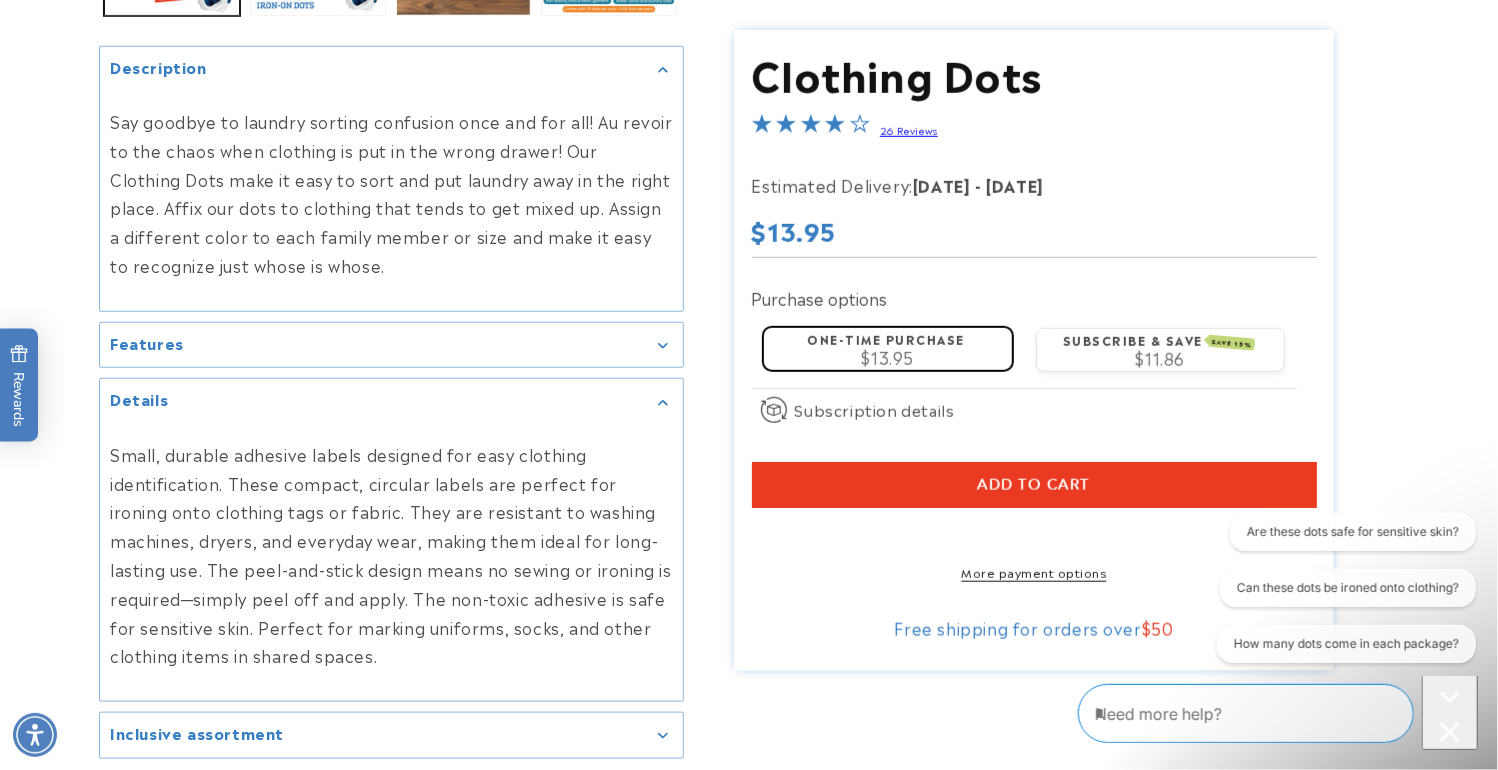 click 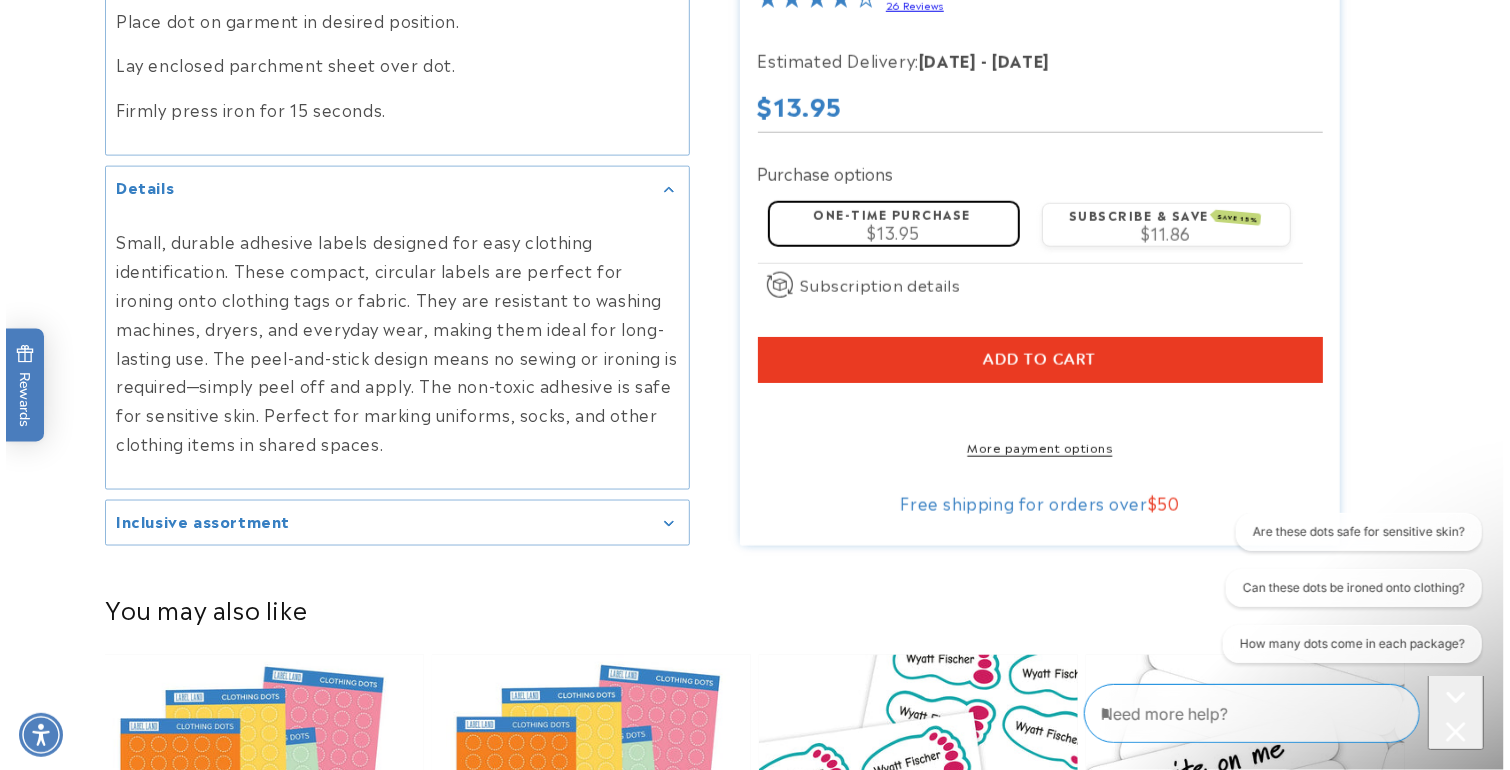 scroll, scrollTop: 1440, scrollLeft: 0, axis: vertical 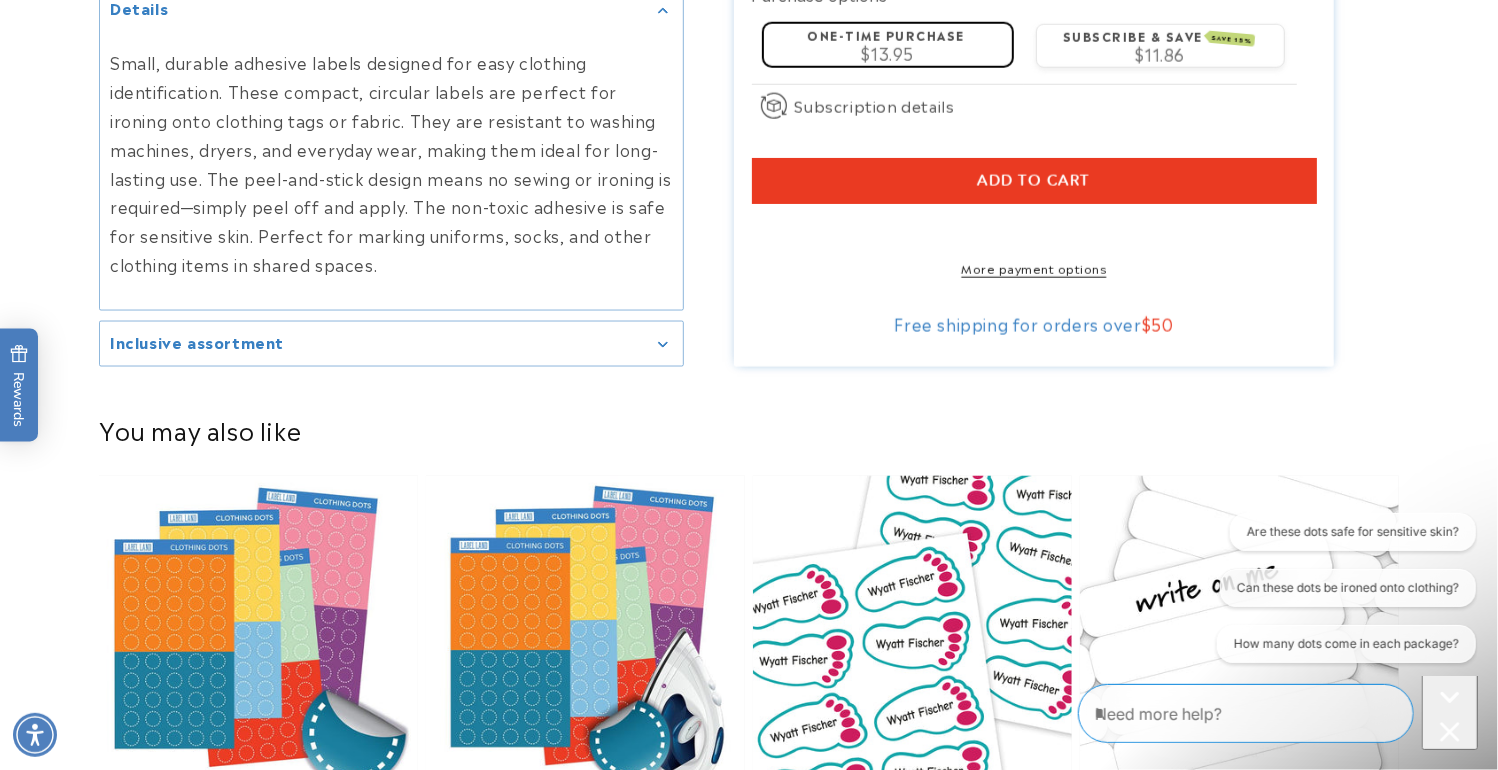 click on "Inclusive assortment" at bounding box center (391, 344) 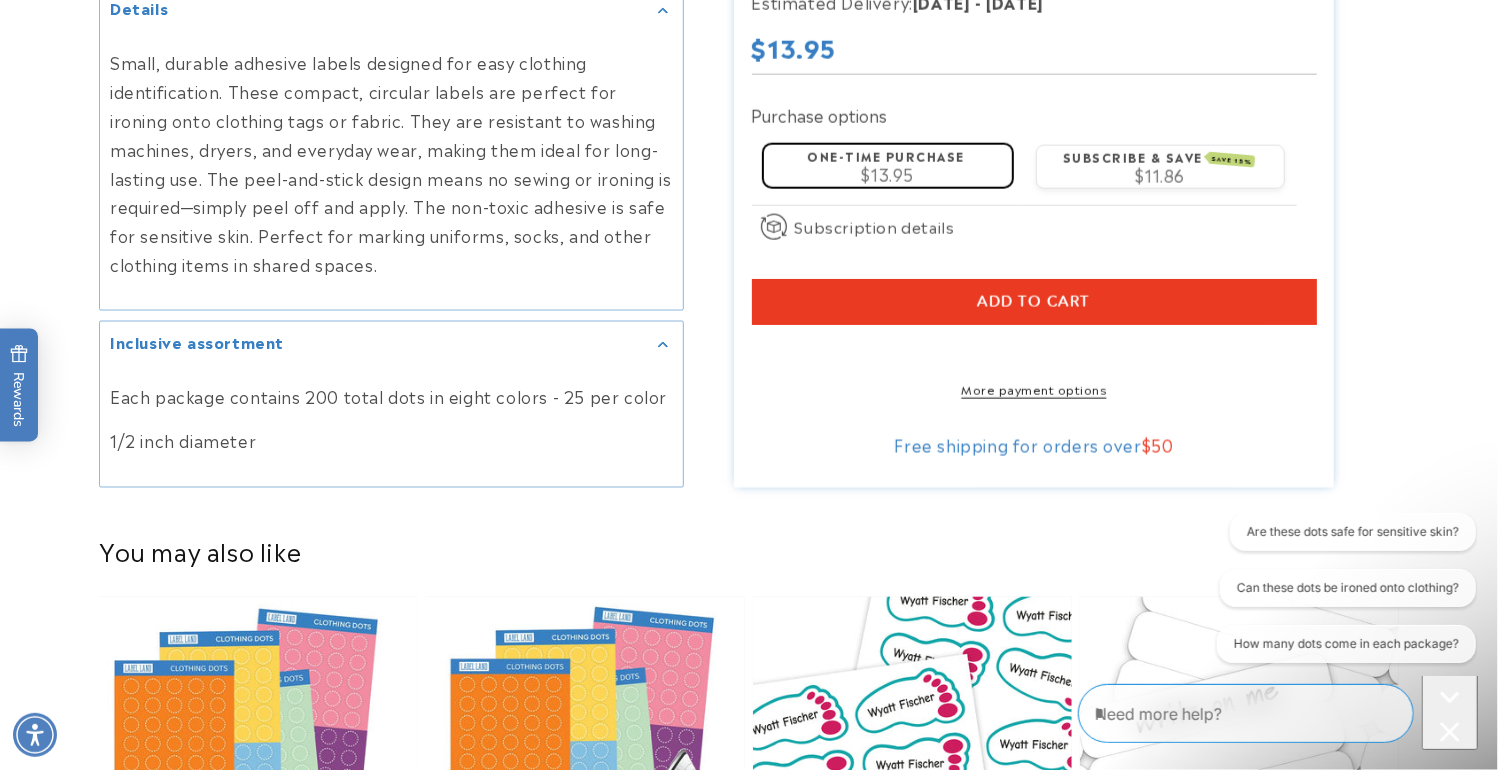 click on "Add to cart" at bounding box center [1034, 302] 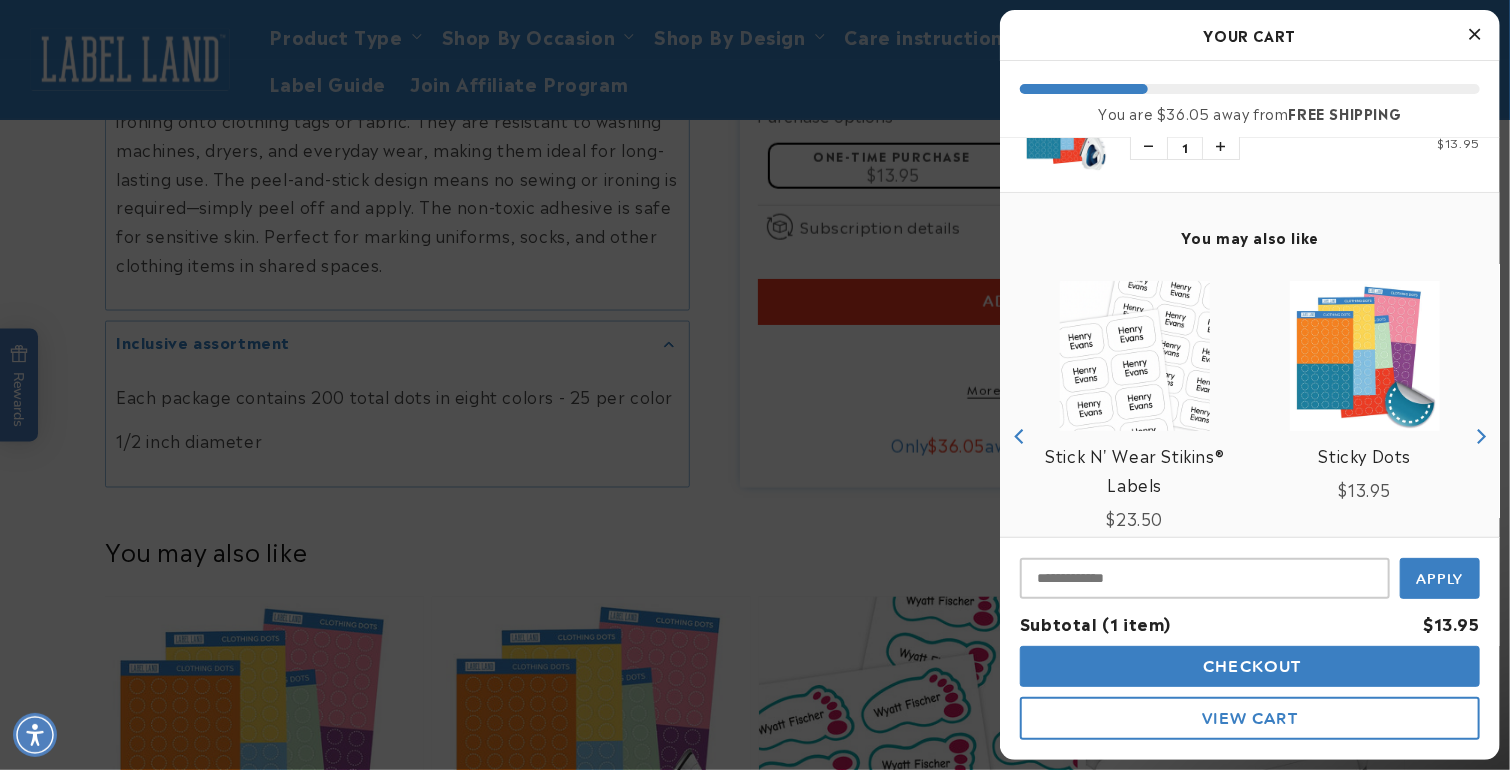 scroll, scrollTop: 0, scrollLeft: 0, axis: both 